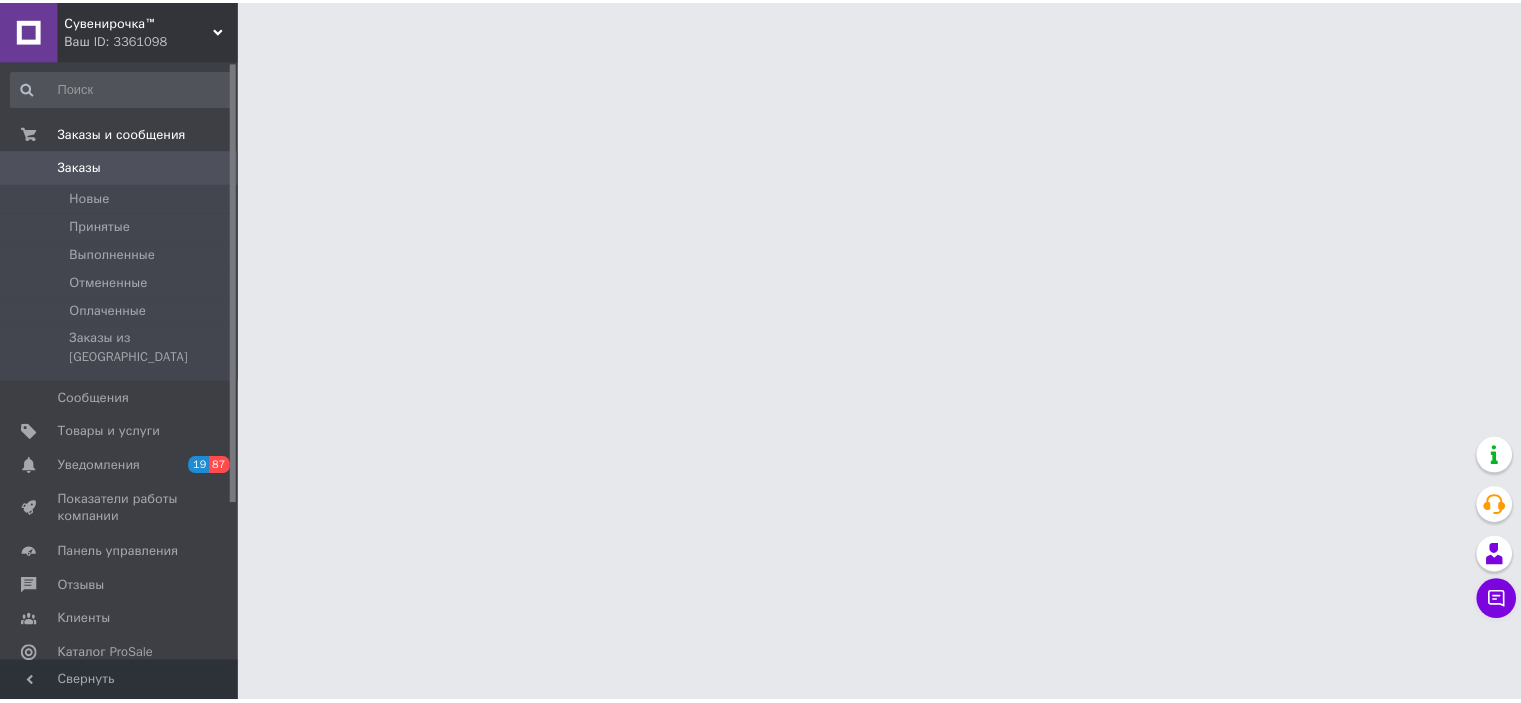 scroll, scrollTop: 0, scrollLeft: 0, axis: both 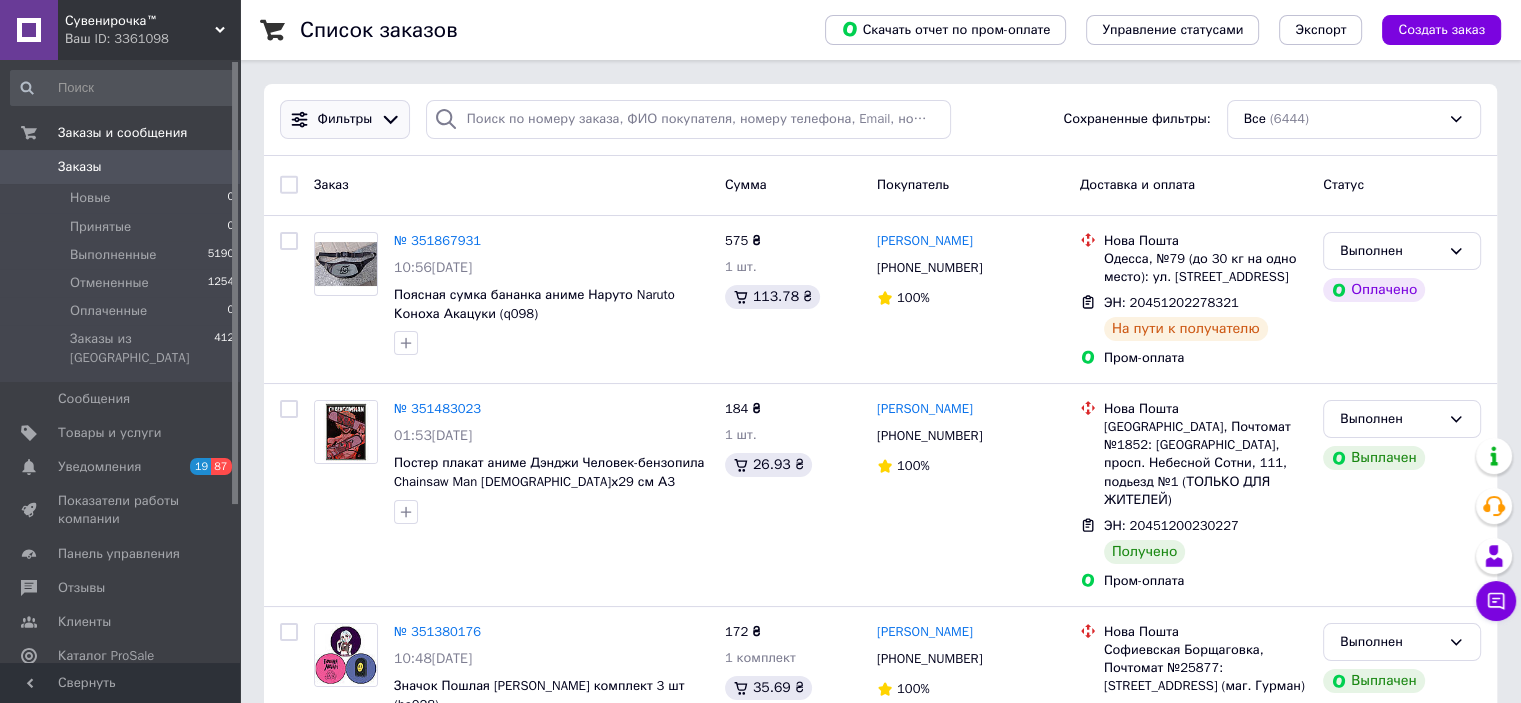 click 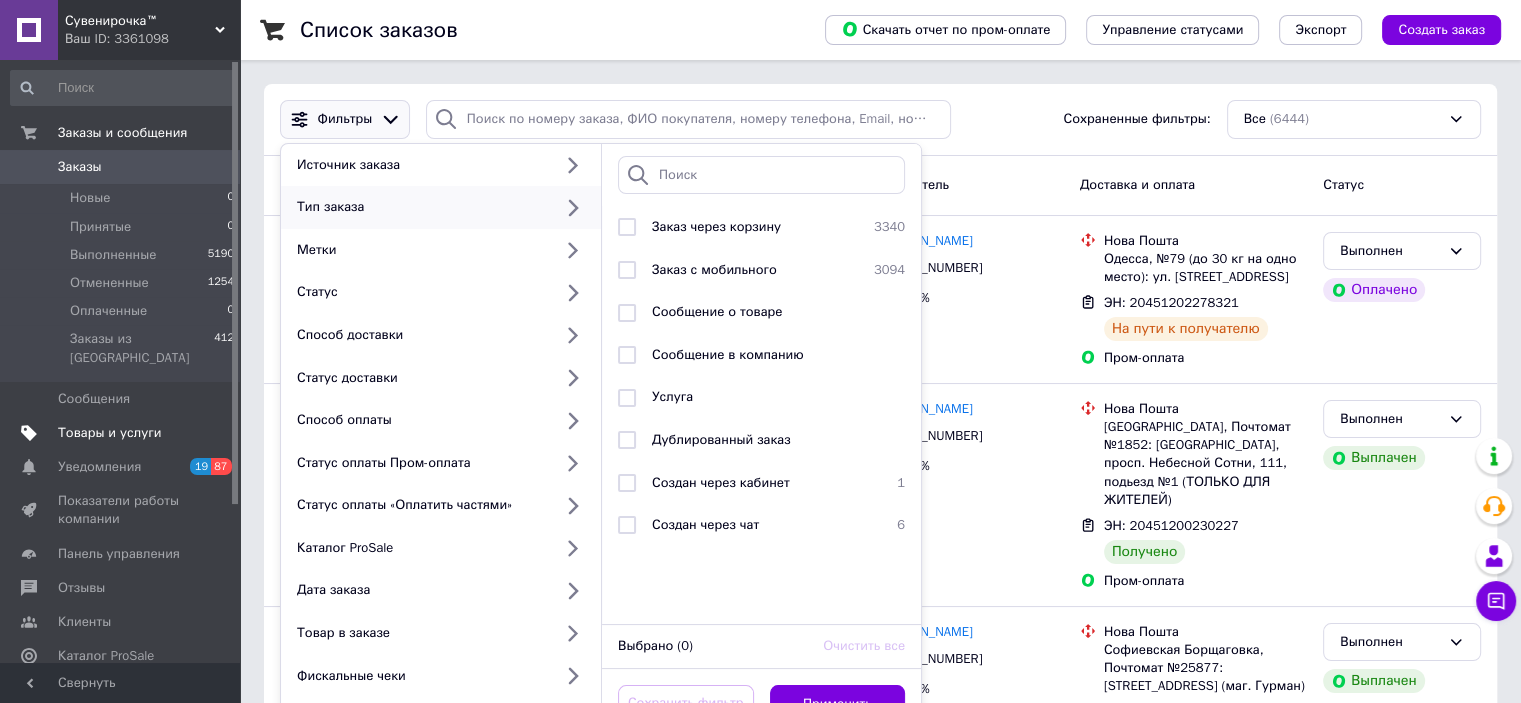 click on "Товары и услуги" at bounding box center (110, 433) 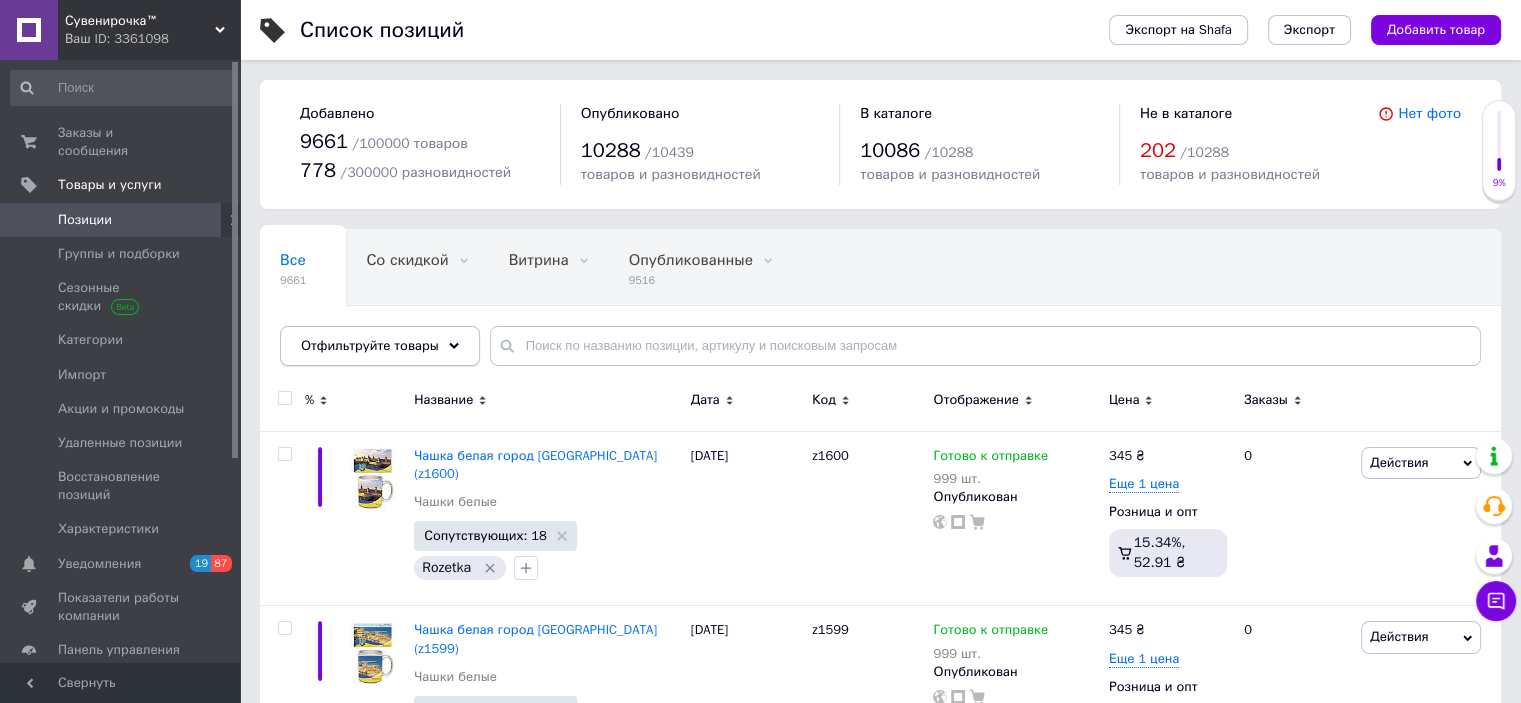 click 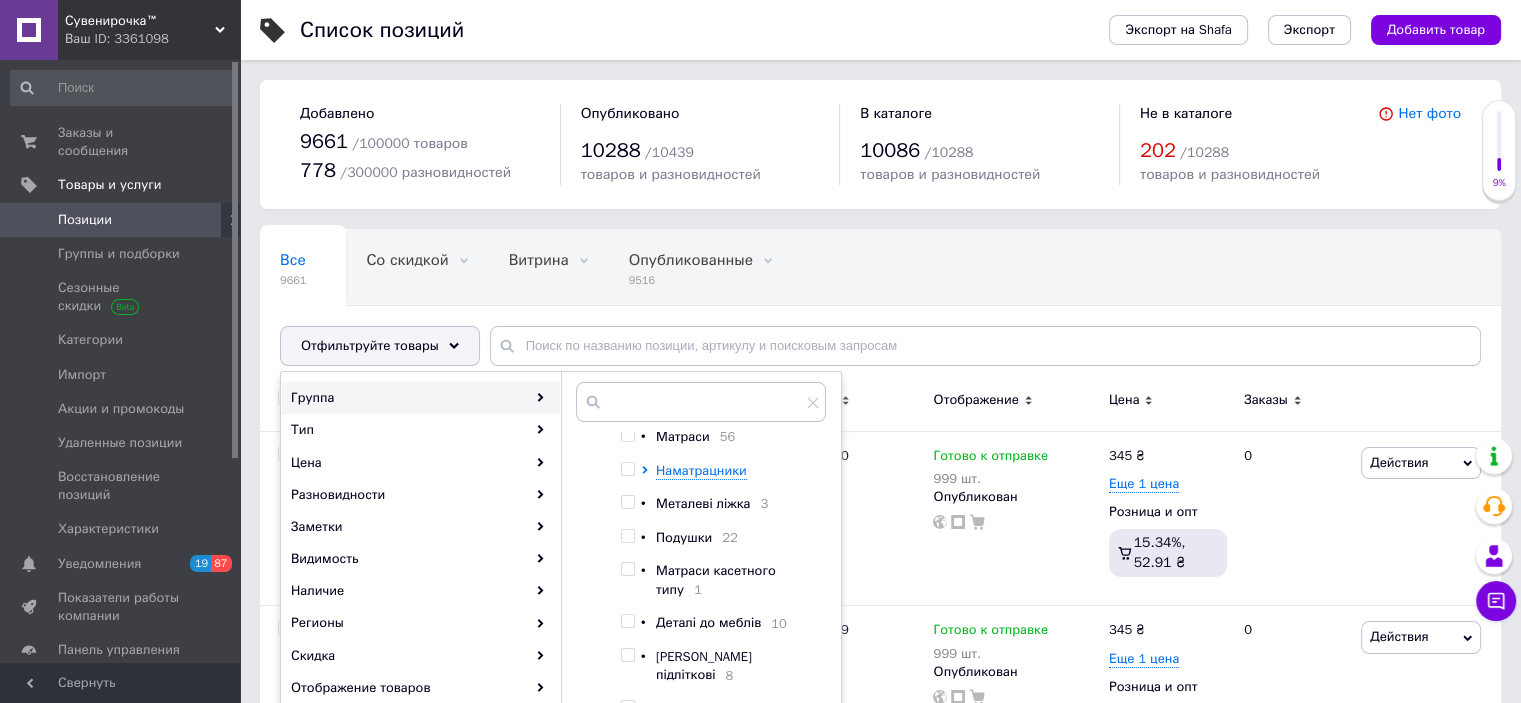 scroll, scrollTop: 1471, scrollLeft: 0, axis: vertical 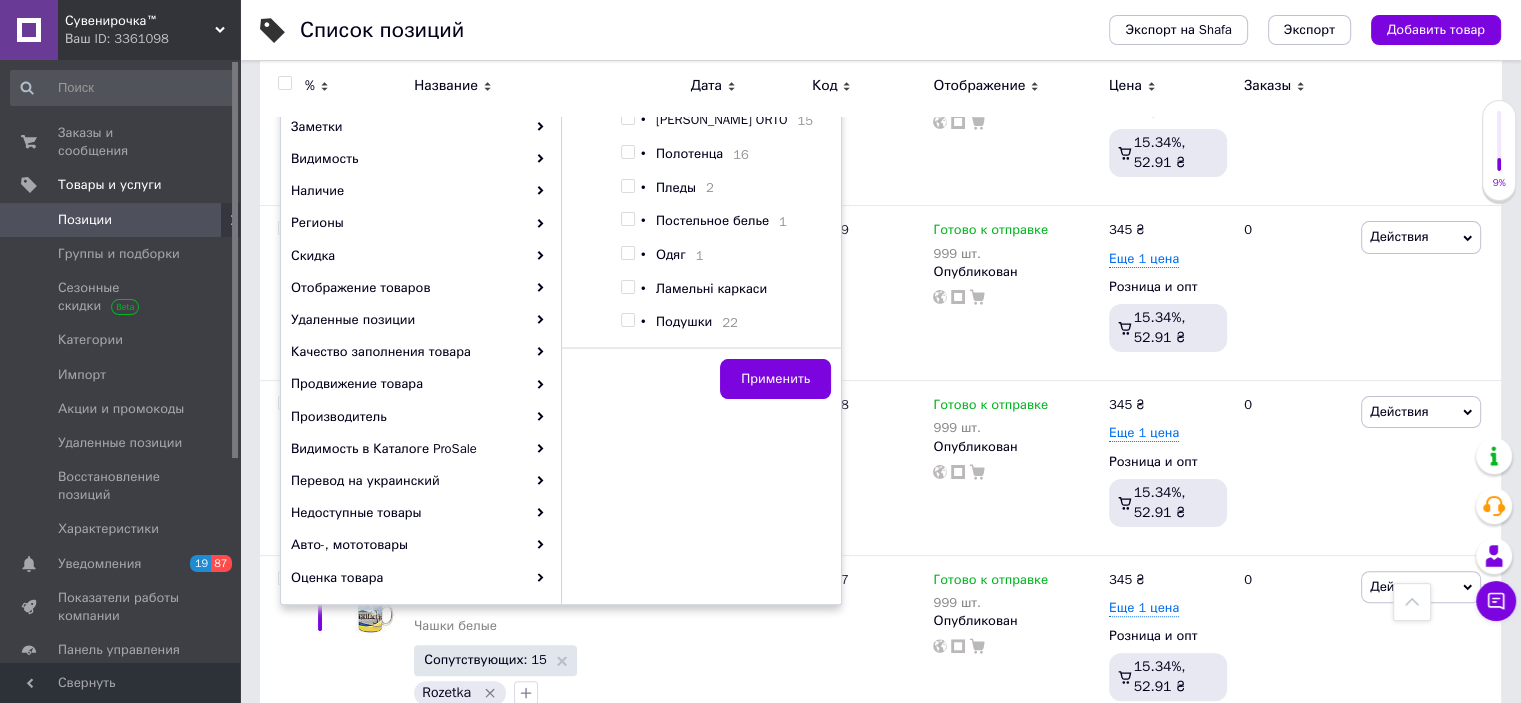 click at bounding box center (627, 320) 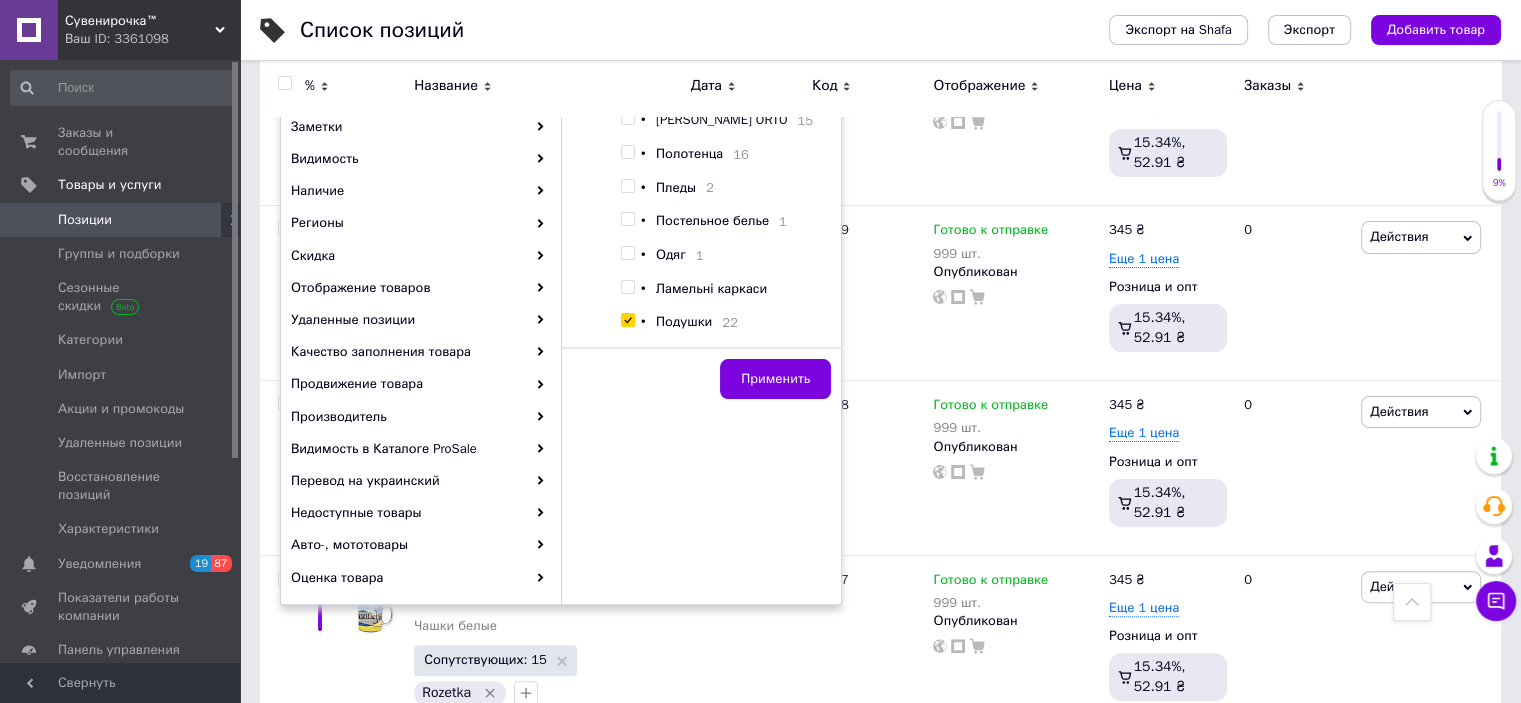 checkbox on "true" 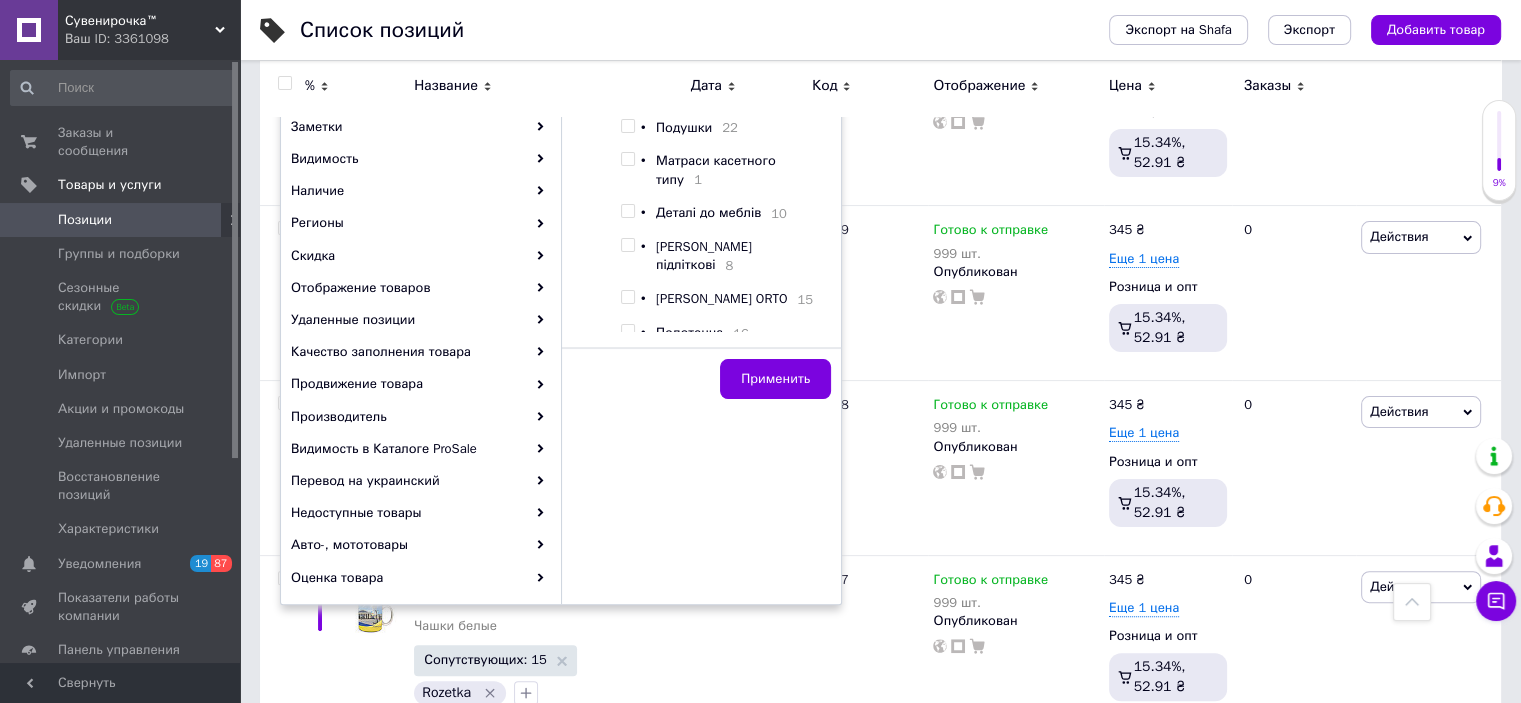 scroll, scrollTop: 1171, scrollLeft: 0, axis: vertical 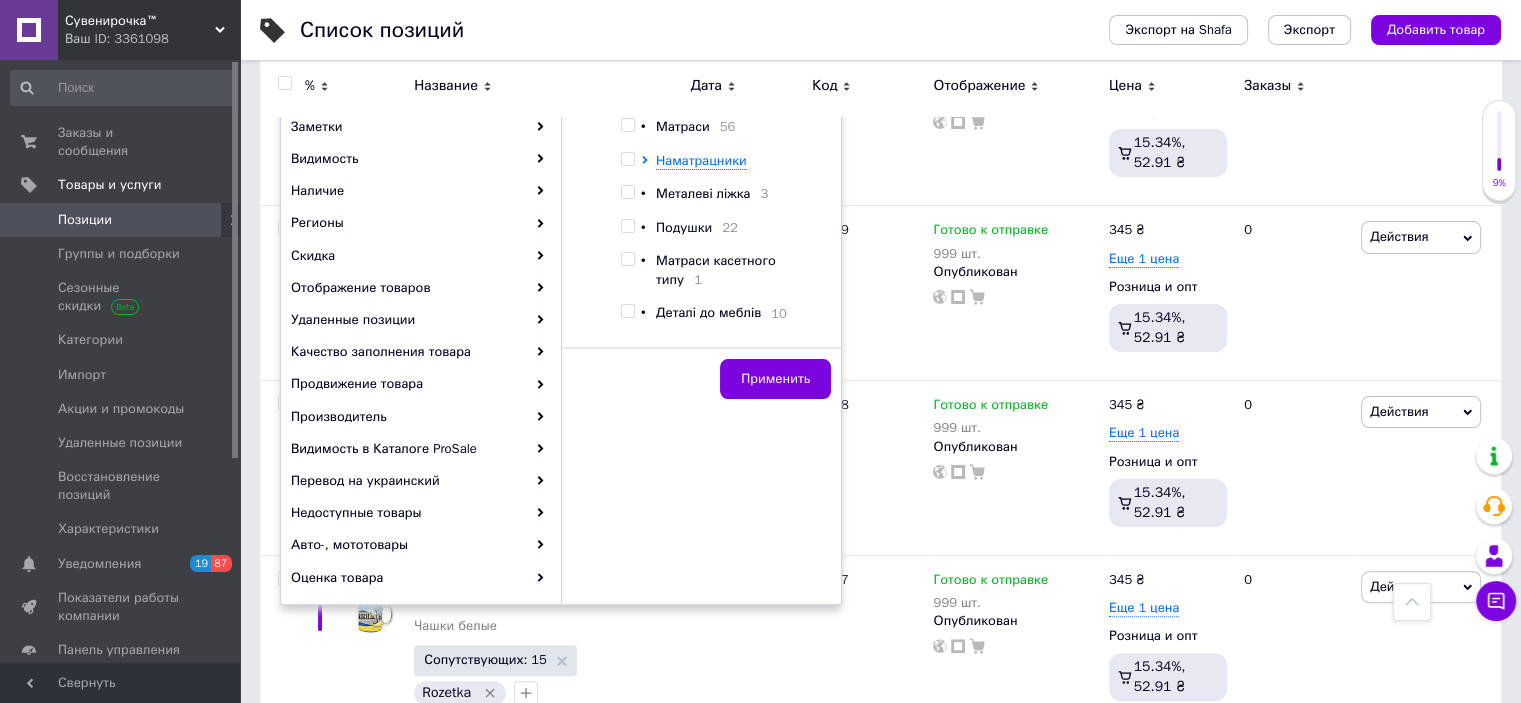 click at bounding box center [627, 226] 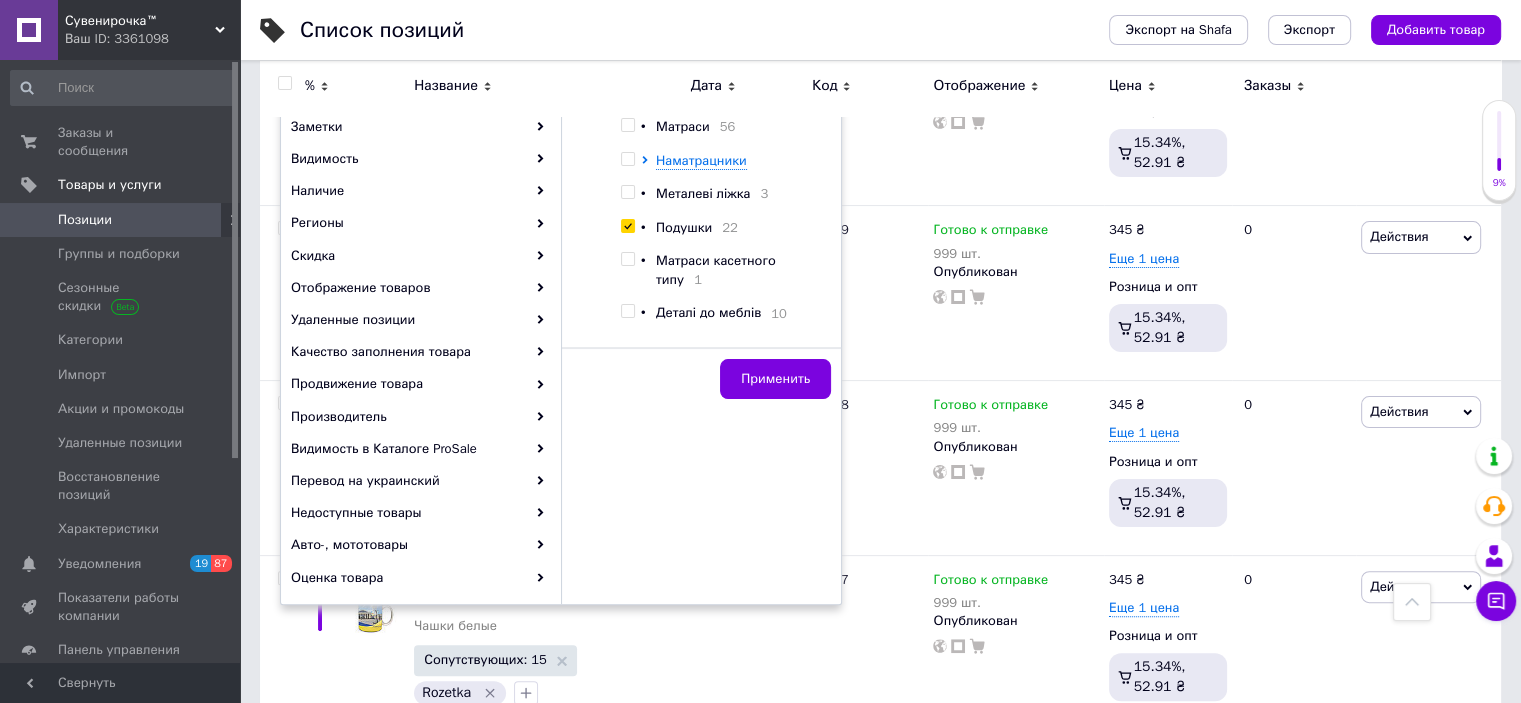 checkbox on "true" 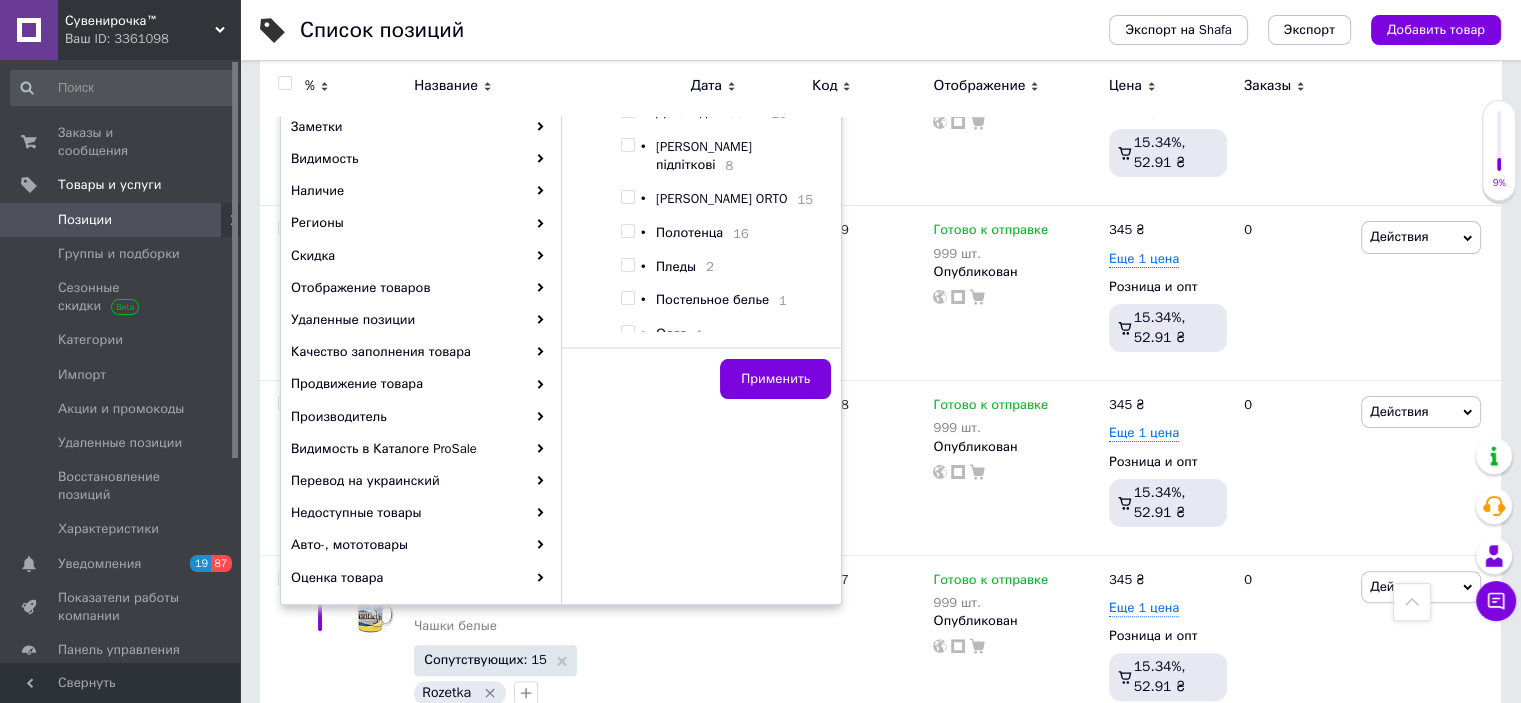 scroll, scrollTop: 1471, scrollLeft: 0, axis: vertical 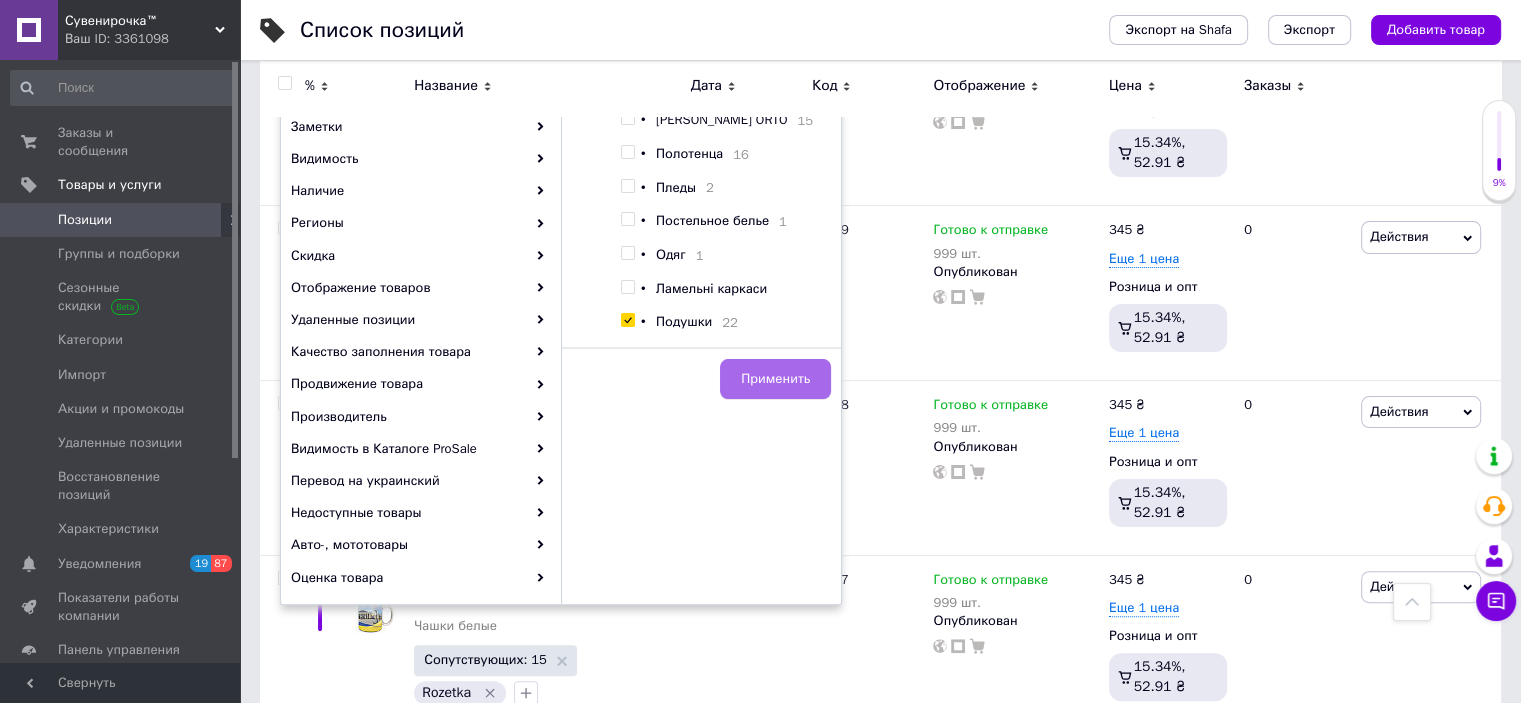 click on "Применить" at bounding box center (775, 379) 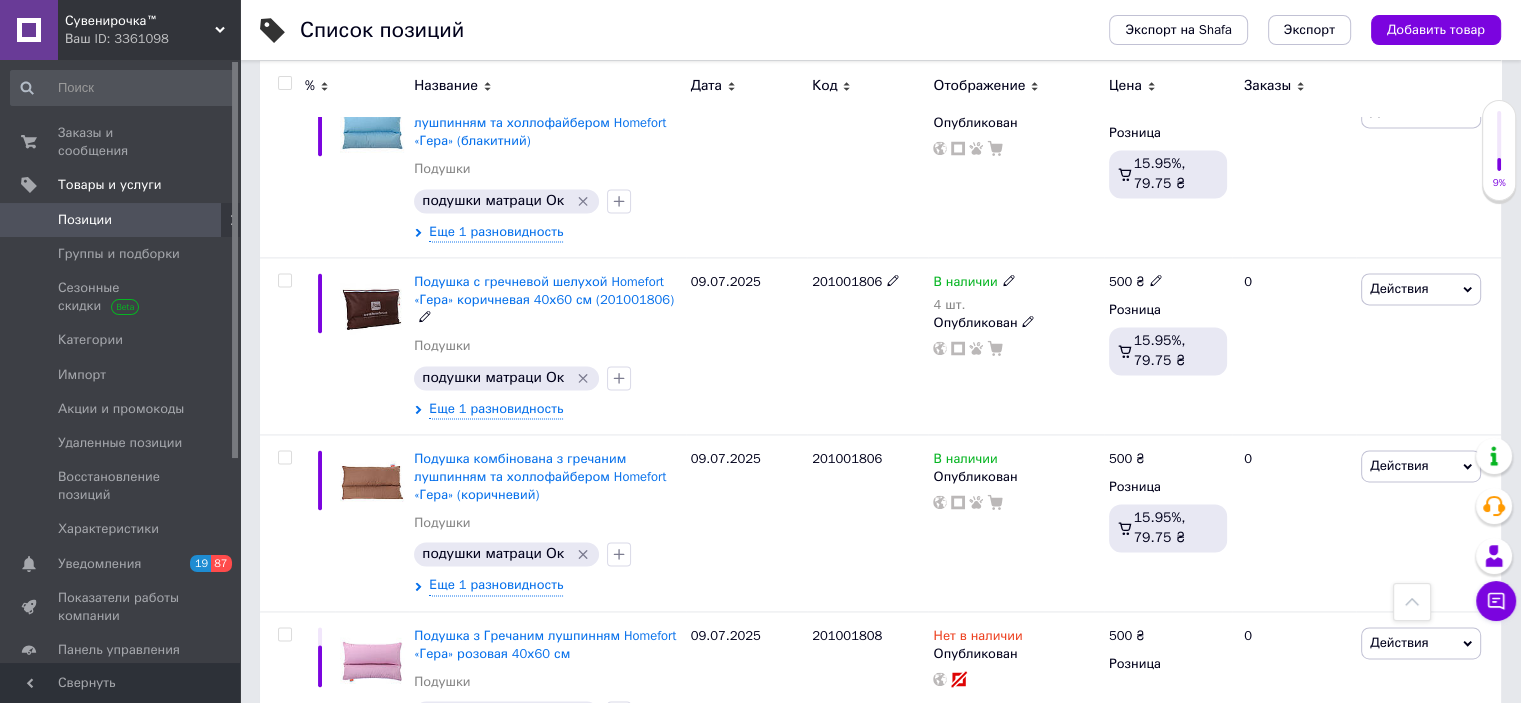 scroll, scrollTop: 3140, scrollLeft: 0, axis: vertical 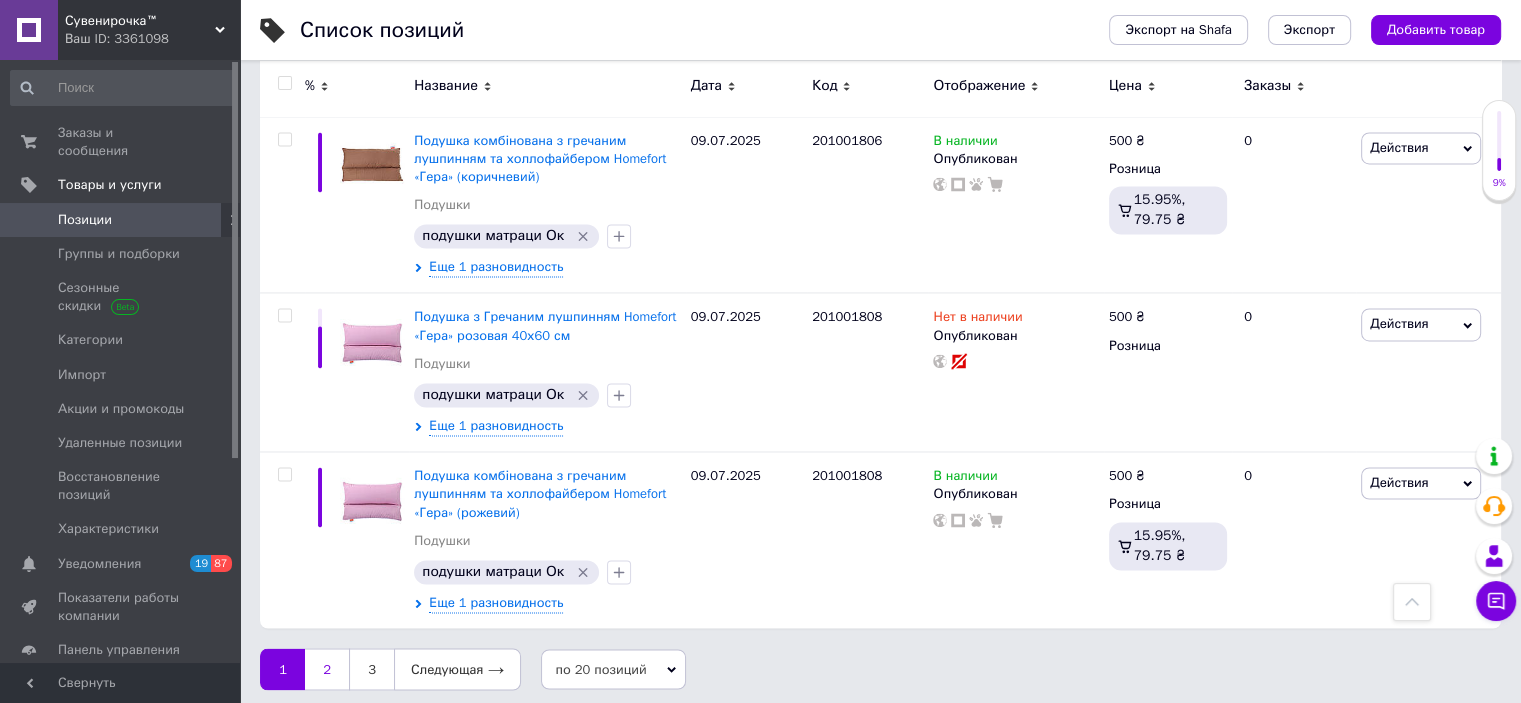 click on "2" at bounding box center [327, 669] 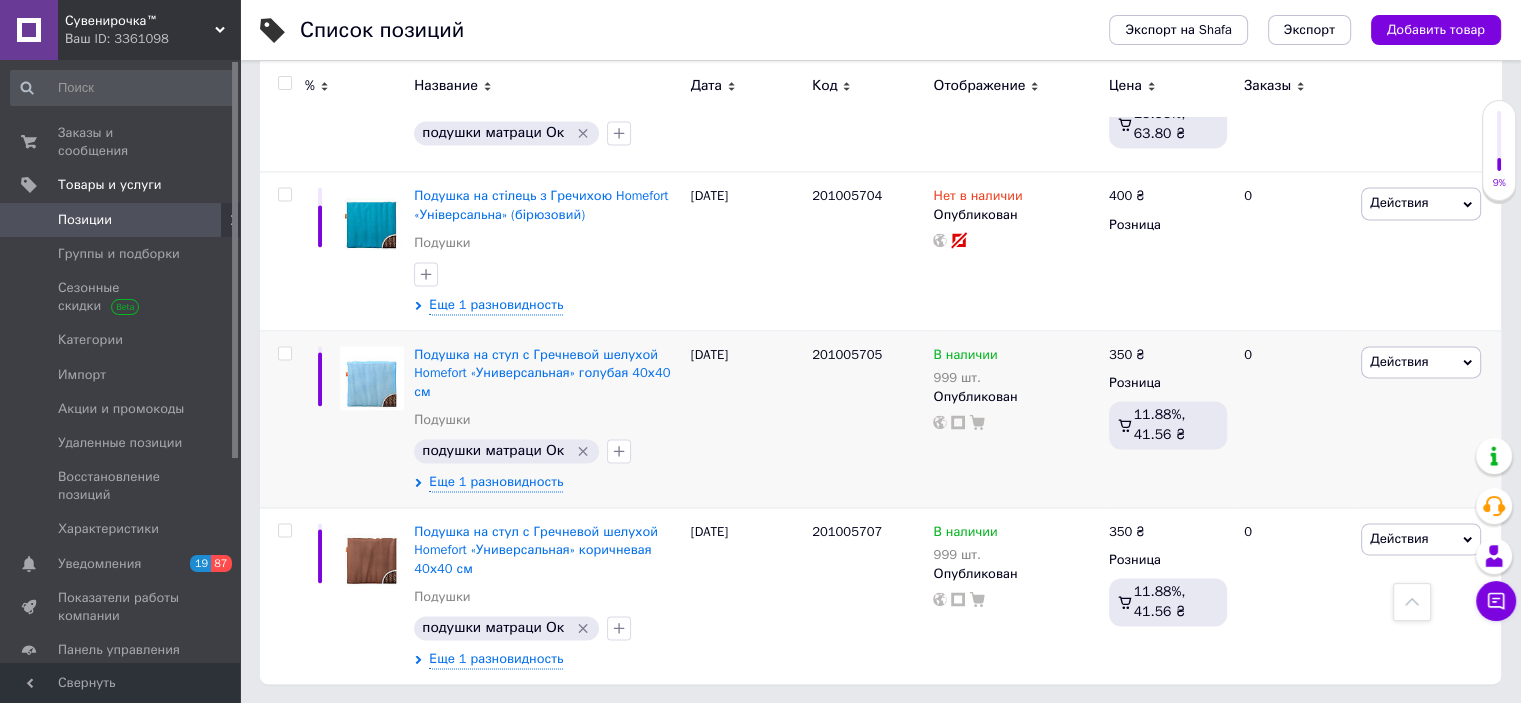 scroll, scrollTop: 2858, scrollLeft: 0, axis: vertical 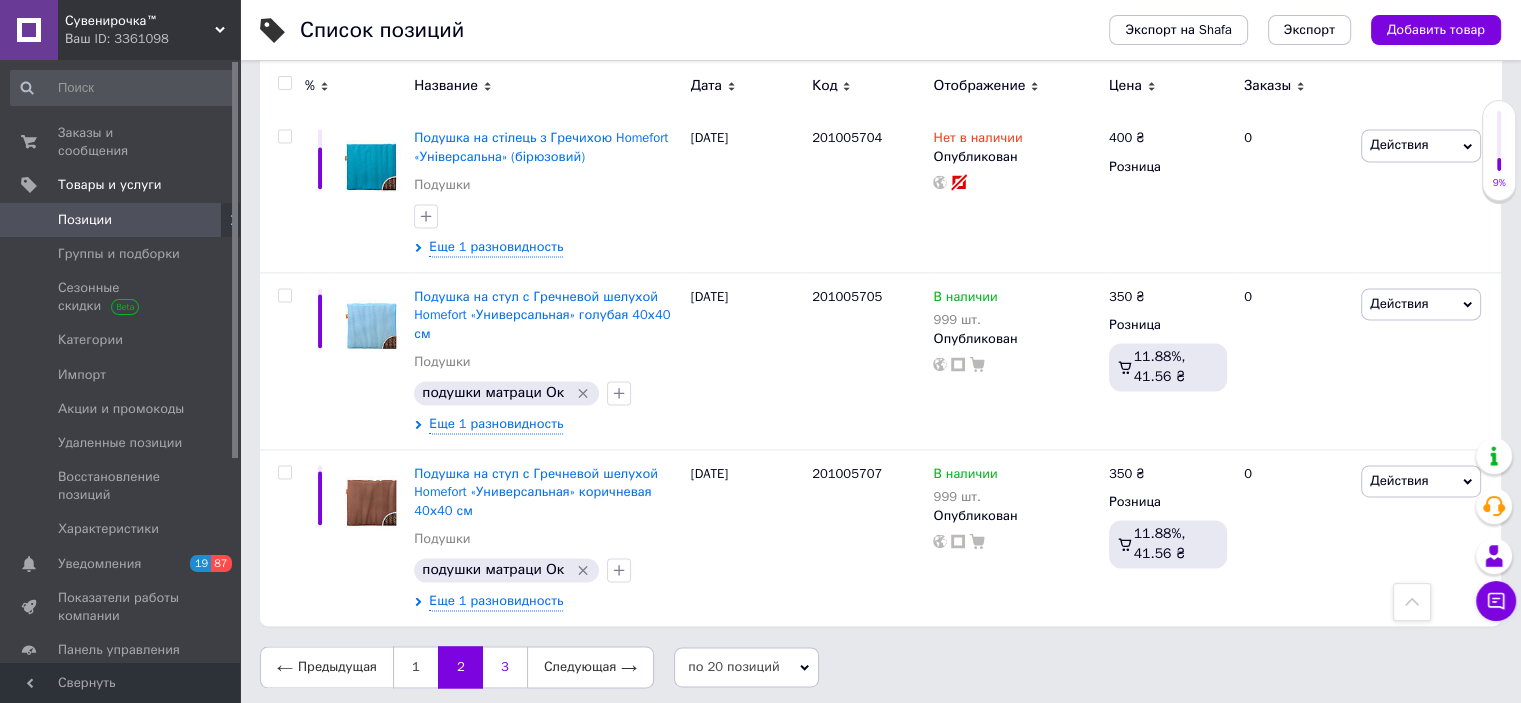 click on "3" at bounding box center (505, 667) 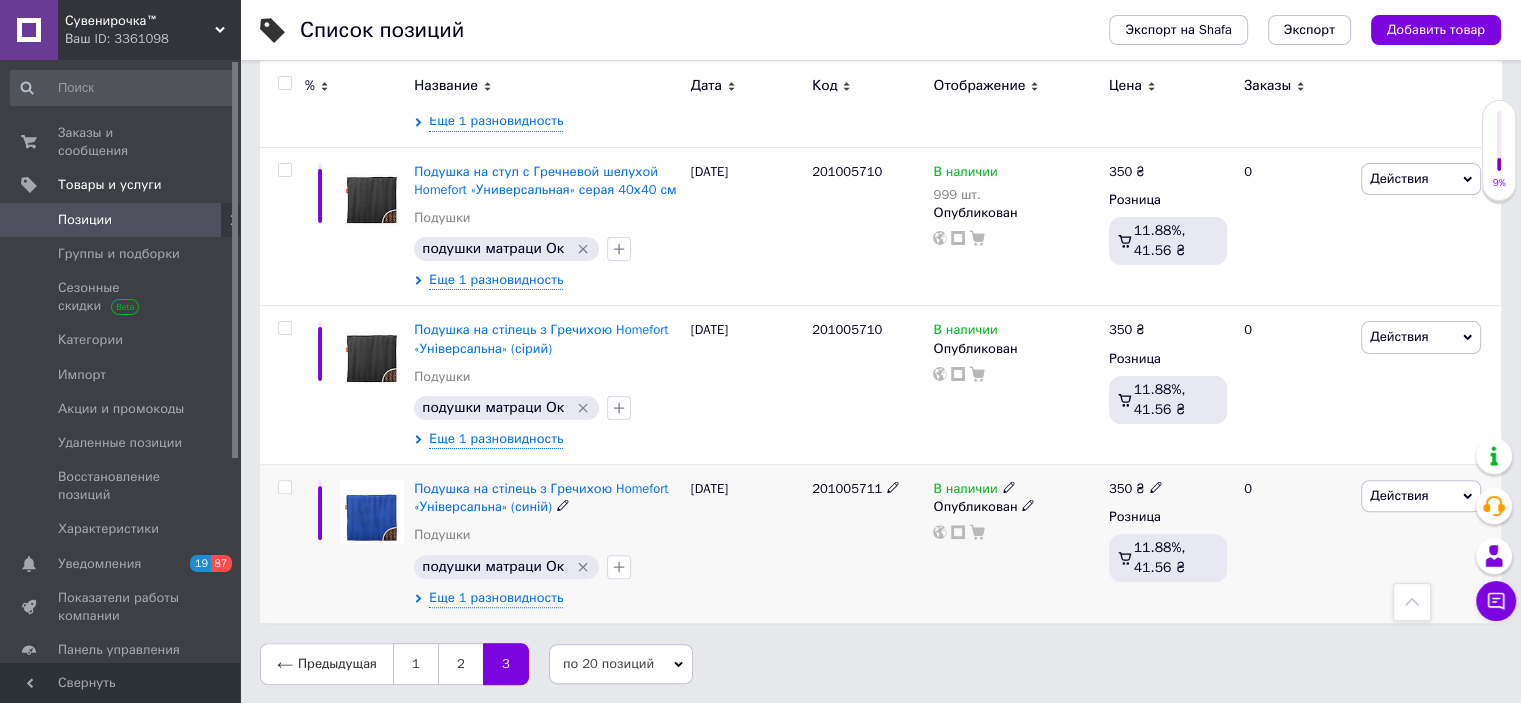 scroll, scrollTop: 0, scrollLeft: 0, axis: both 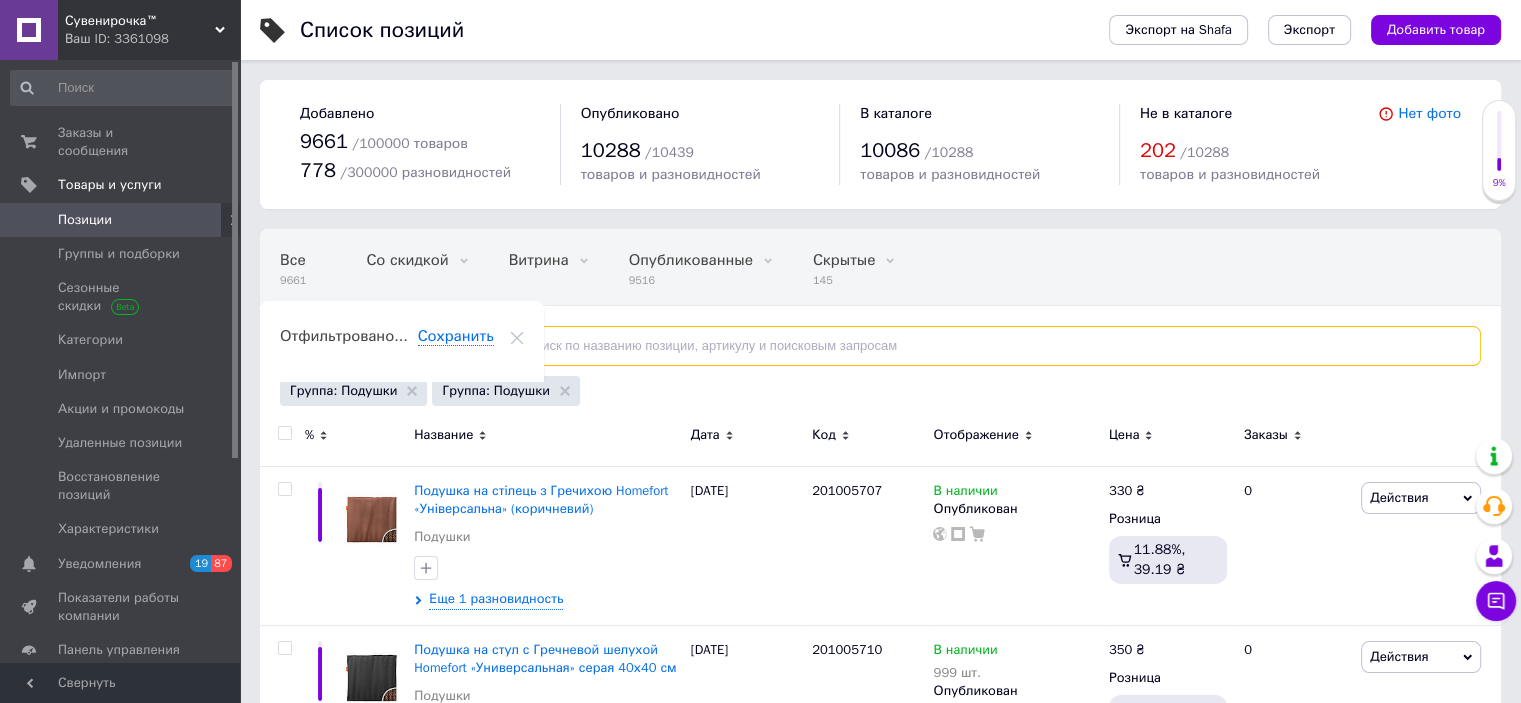 click at bounding box center [985, 346] 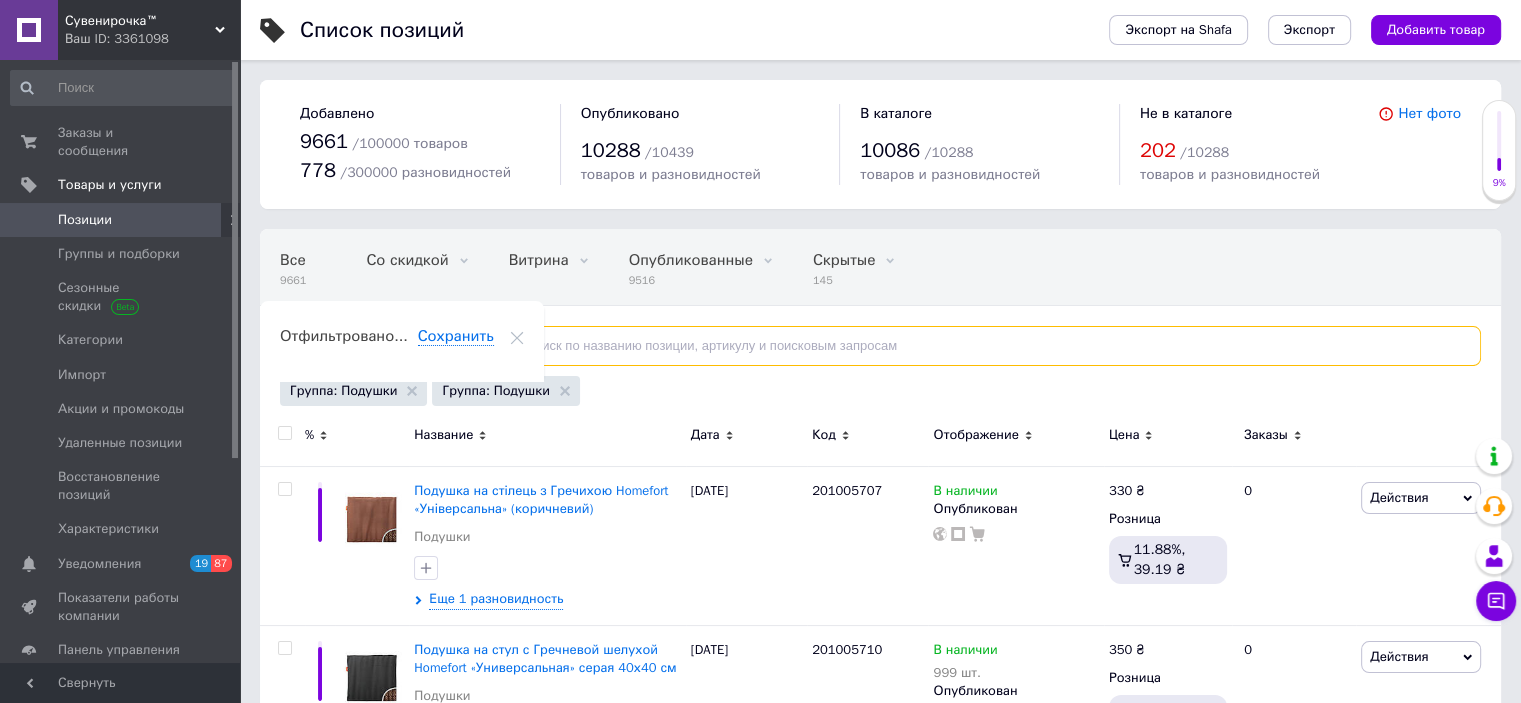paste on "2010060" 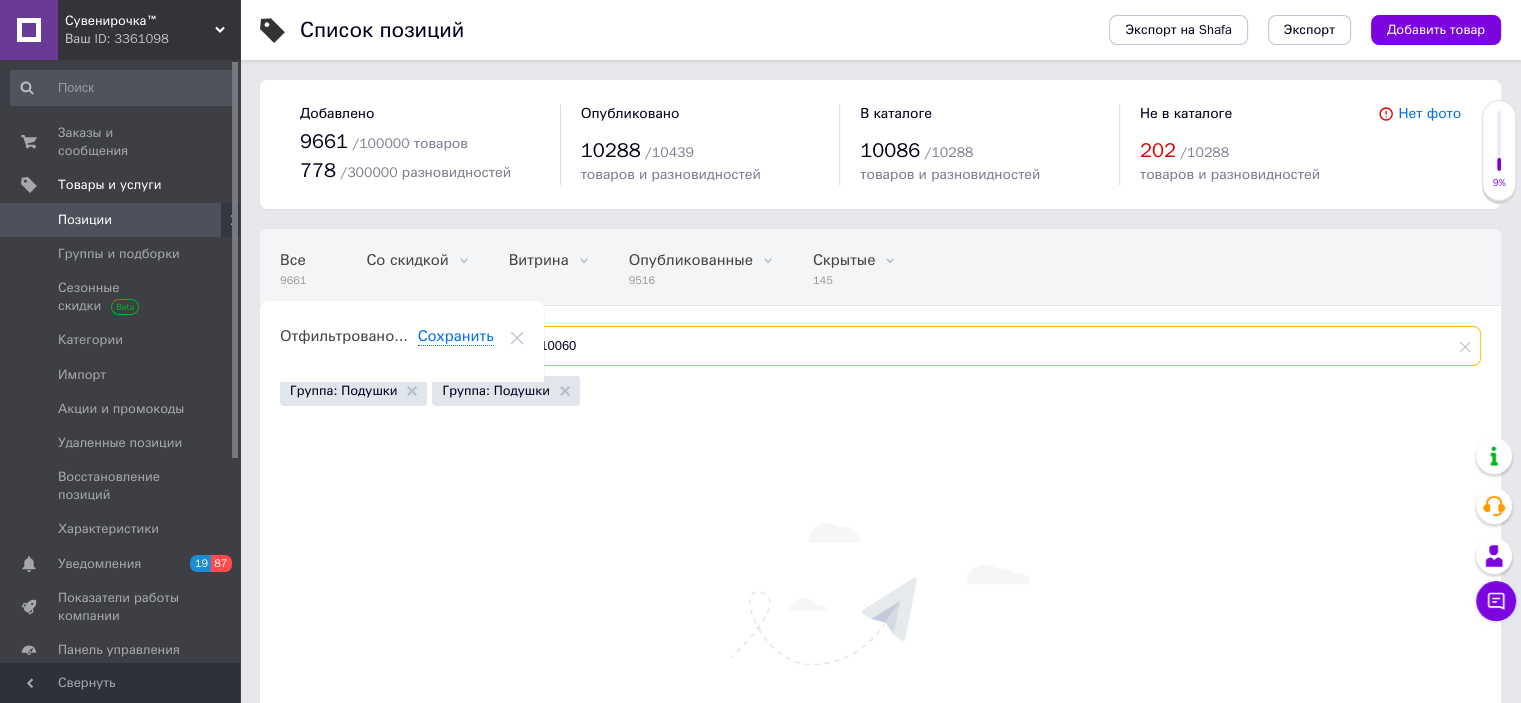 scroll, scrollTop: 100, scrollLeft: 0, axis: vertical 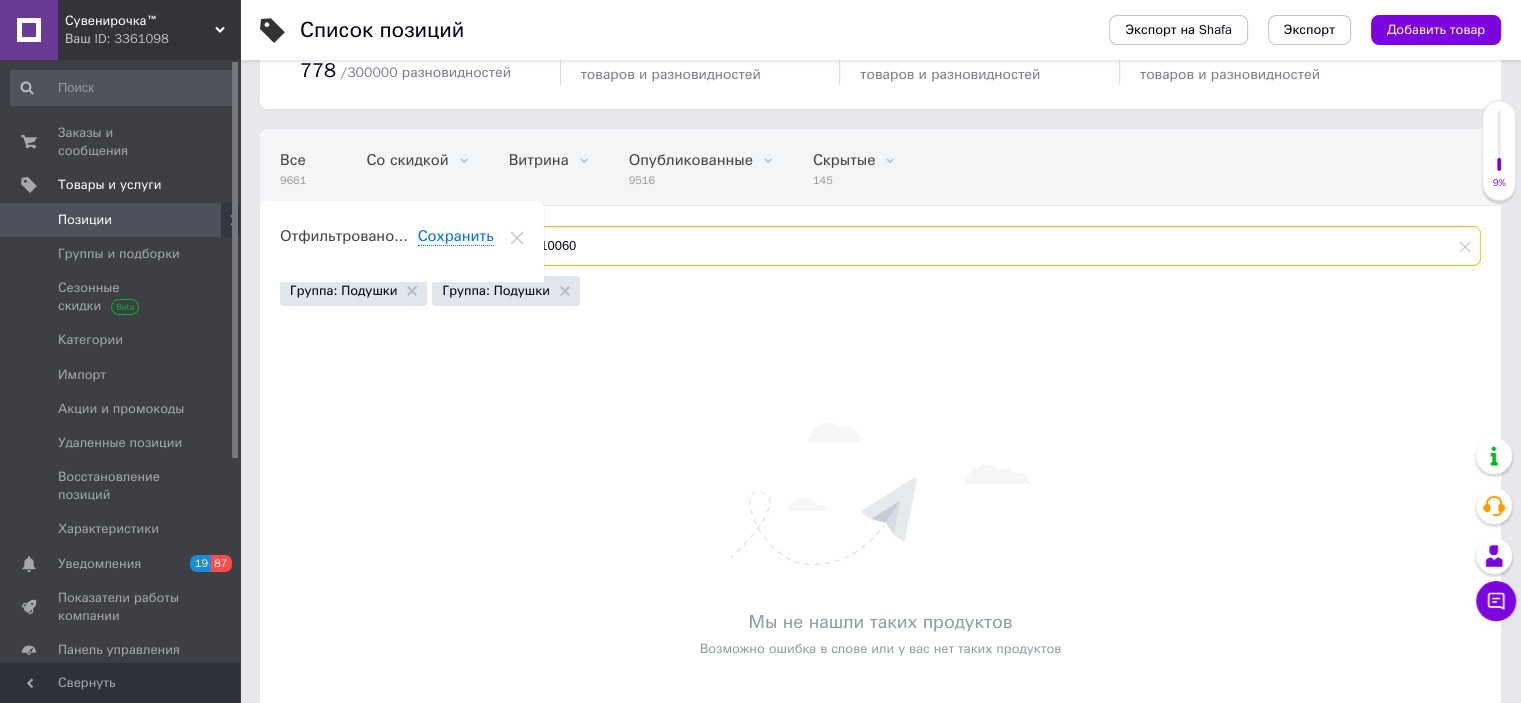 drag, startPoint x: 598, startPoint y: 241, endPoint x: 530, endPoint y: 227, distance: 69.426216 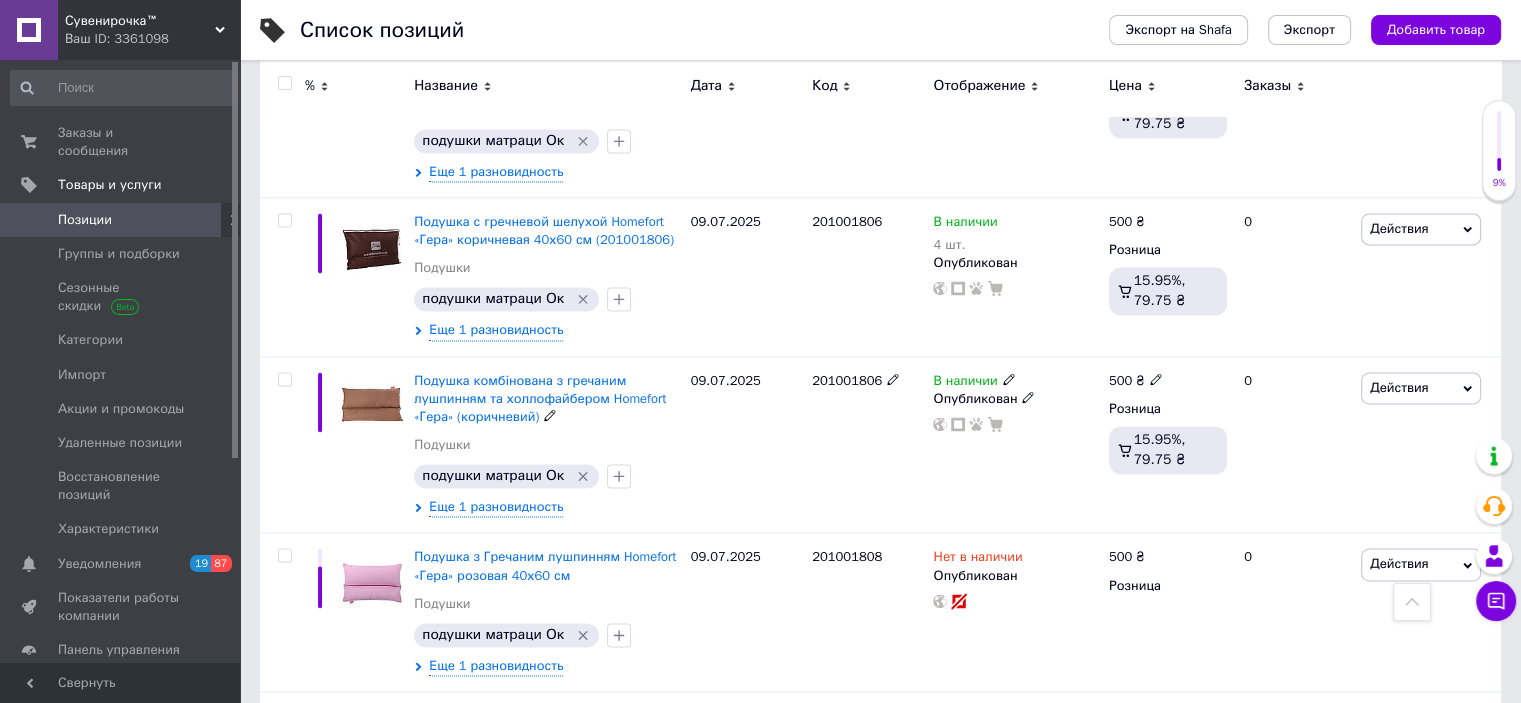 scroll, scrollTop: 3140, scrollLeft: 0, axis: vertical 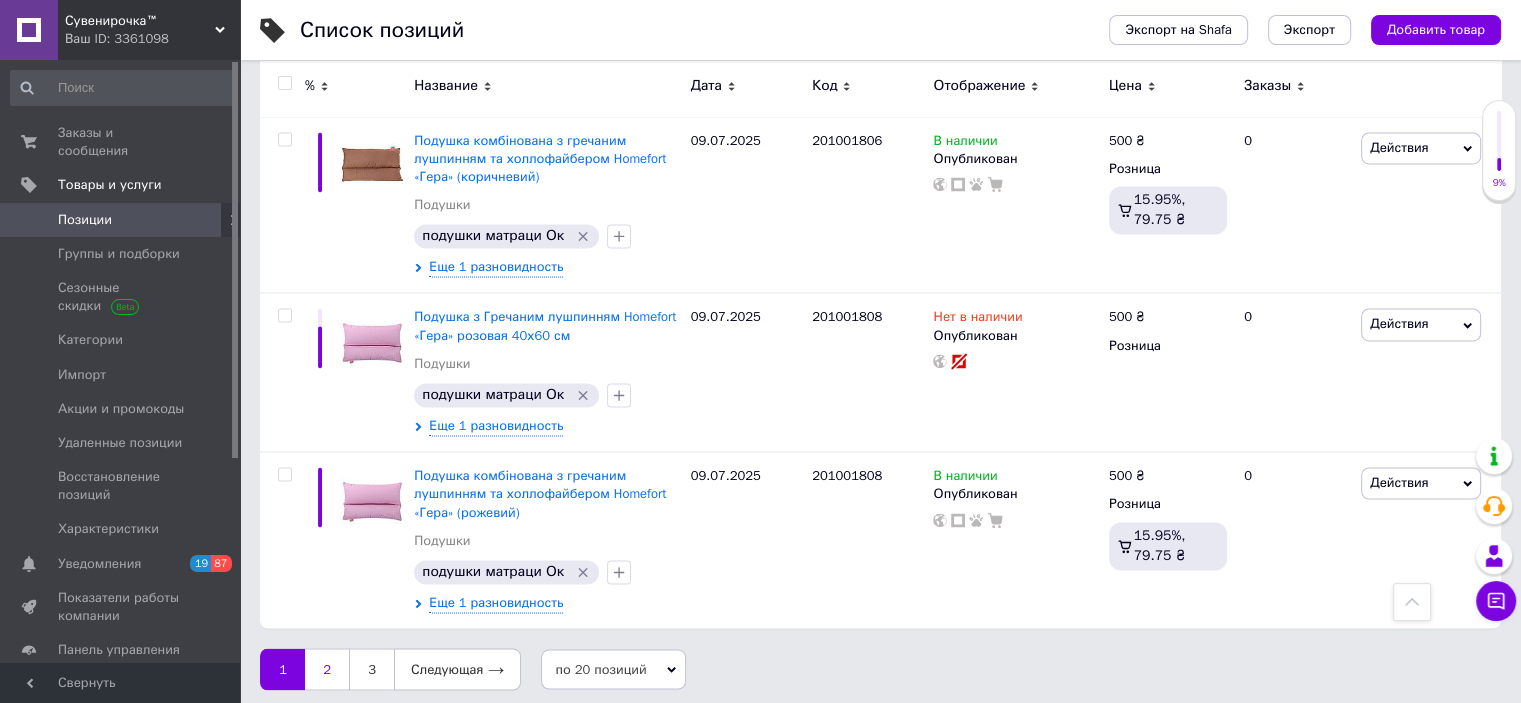 click on "2" at bounding box center (327, 669) 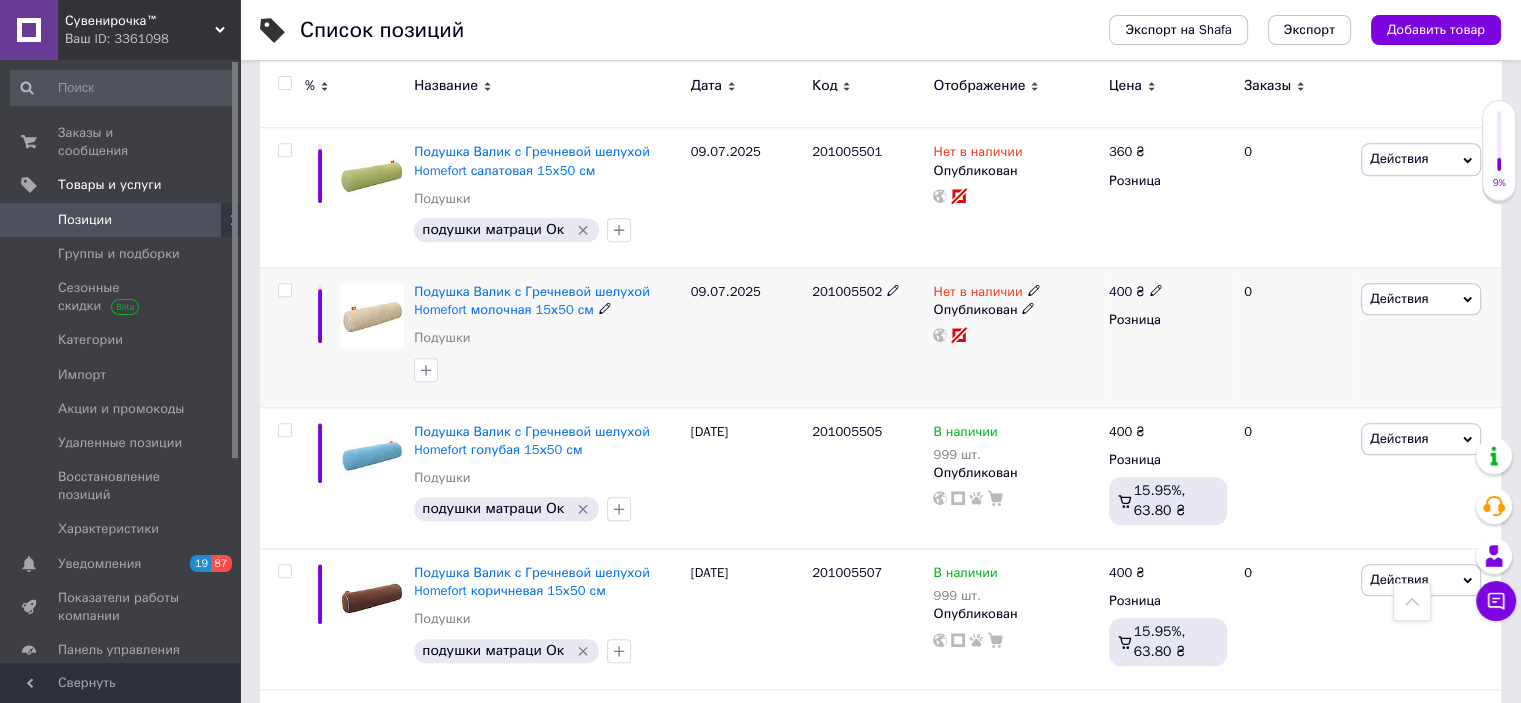 scroll, scrollTop: 1758, scrollLeft: 0, axis: vertical 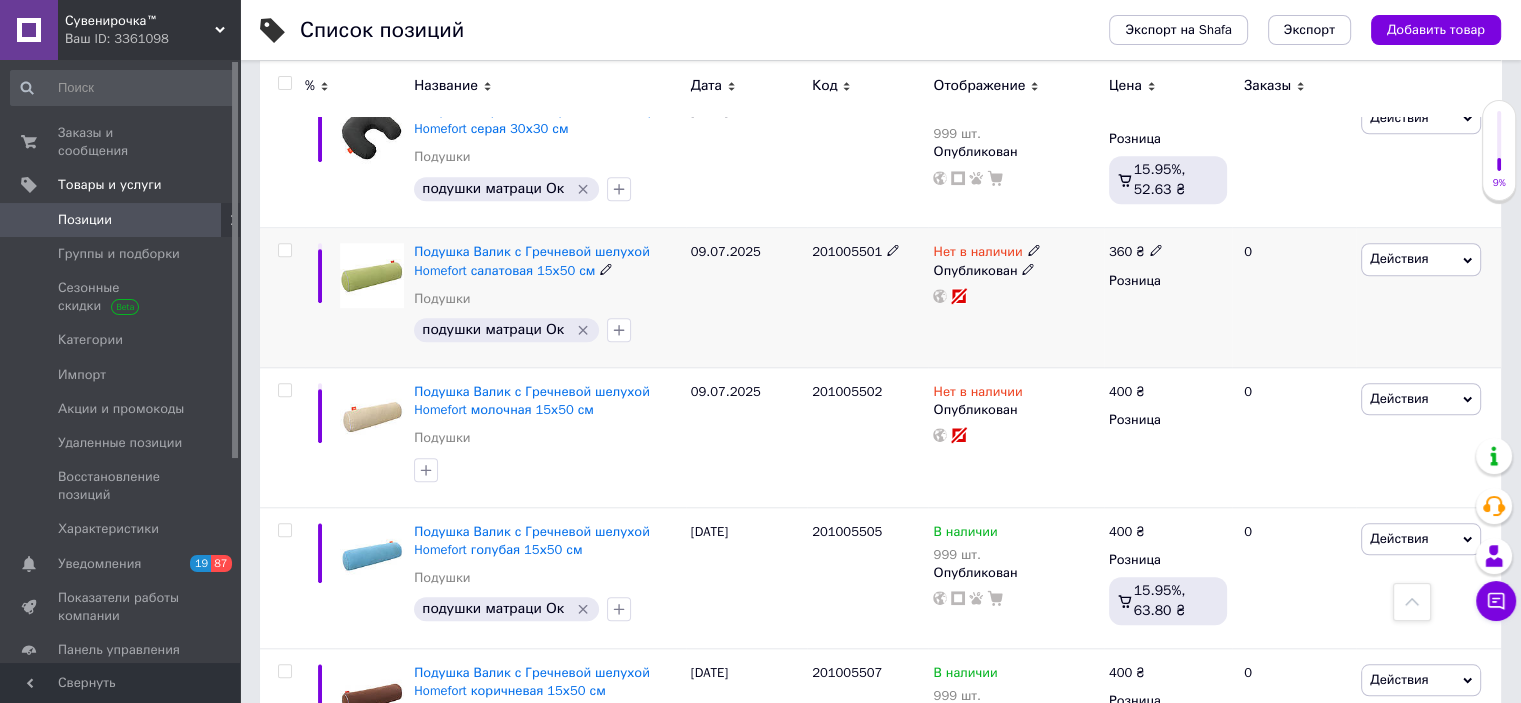click 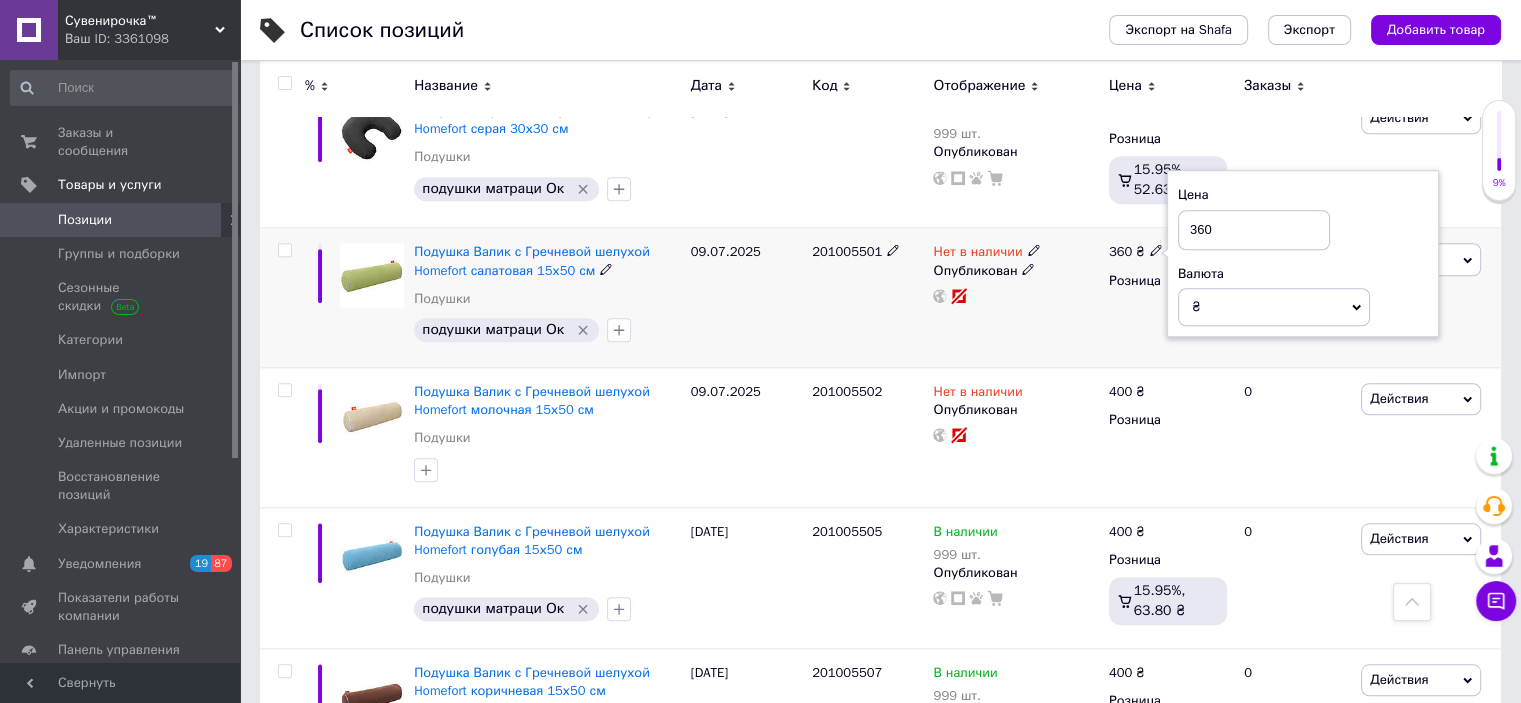 drag, startPoint x: 1229, startPoint y: 220, endPoint x: 1164, endPoint y: 228, distance: 65.490456 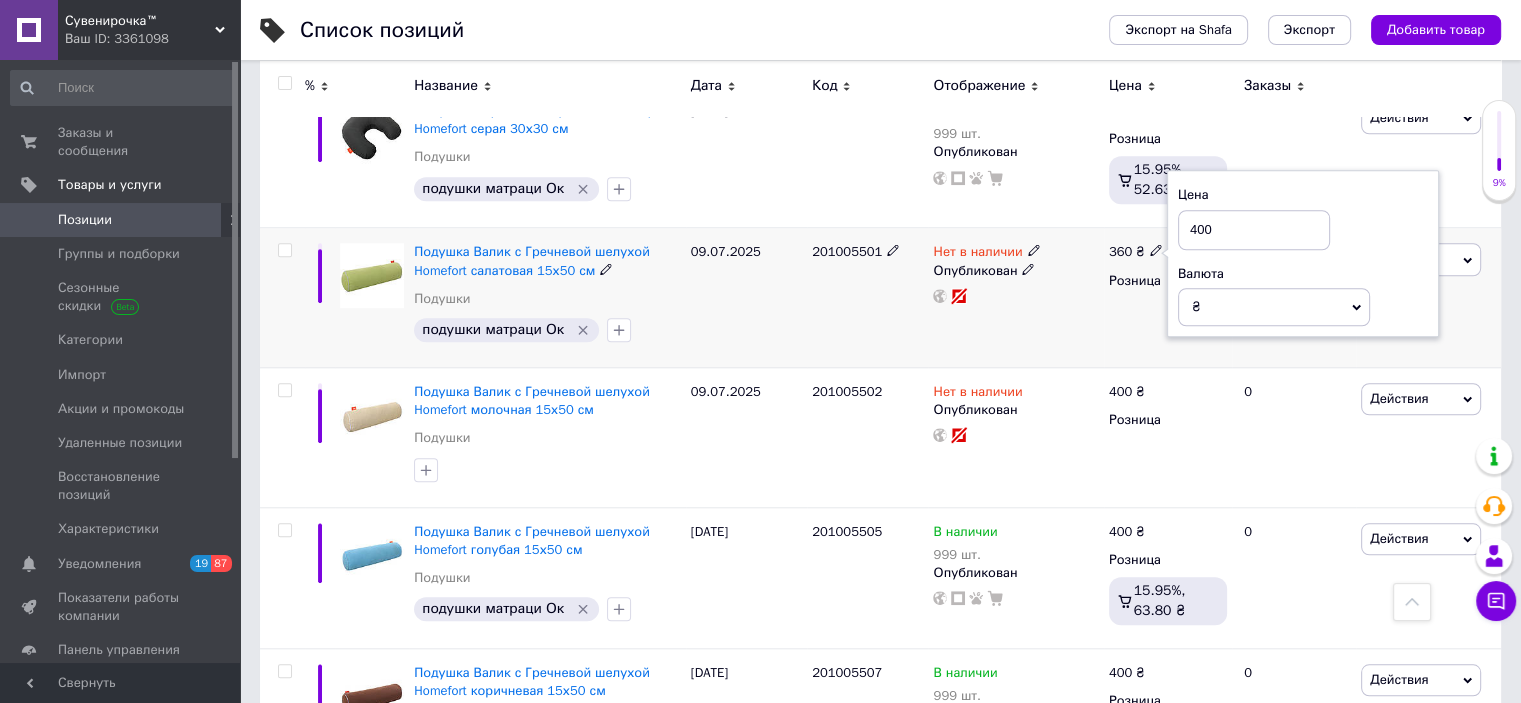 type on "400" 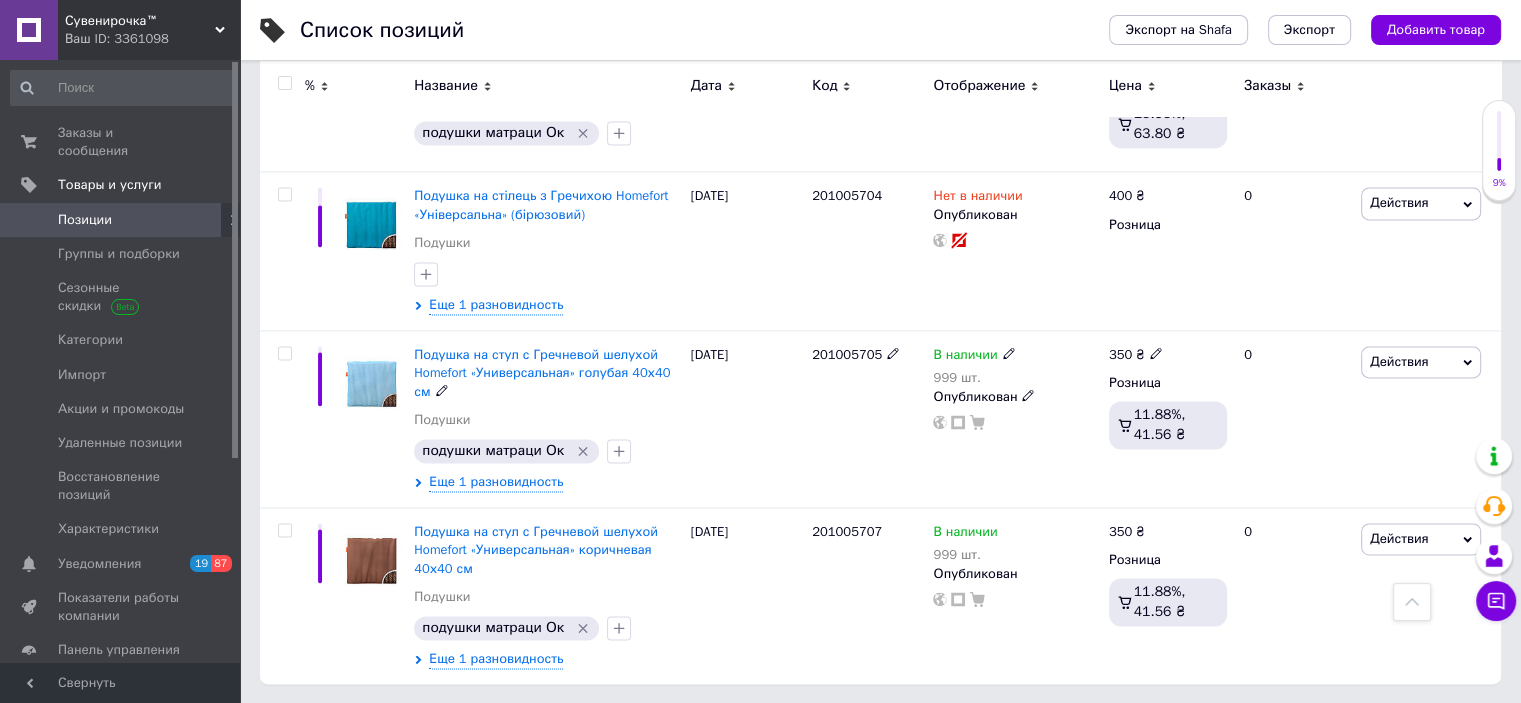 scroll, scrollTop: 2858, scrollLeft: 0, axis: vertical 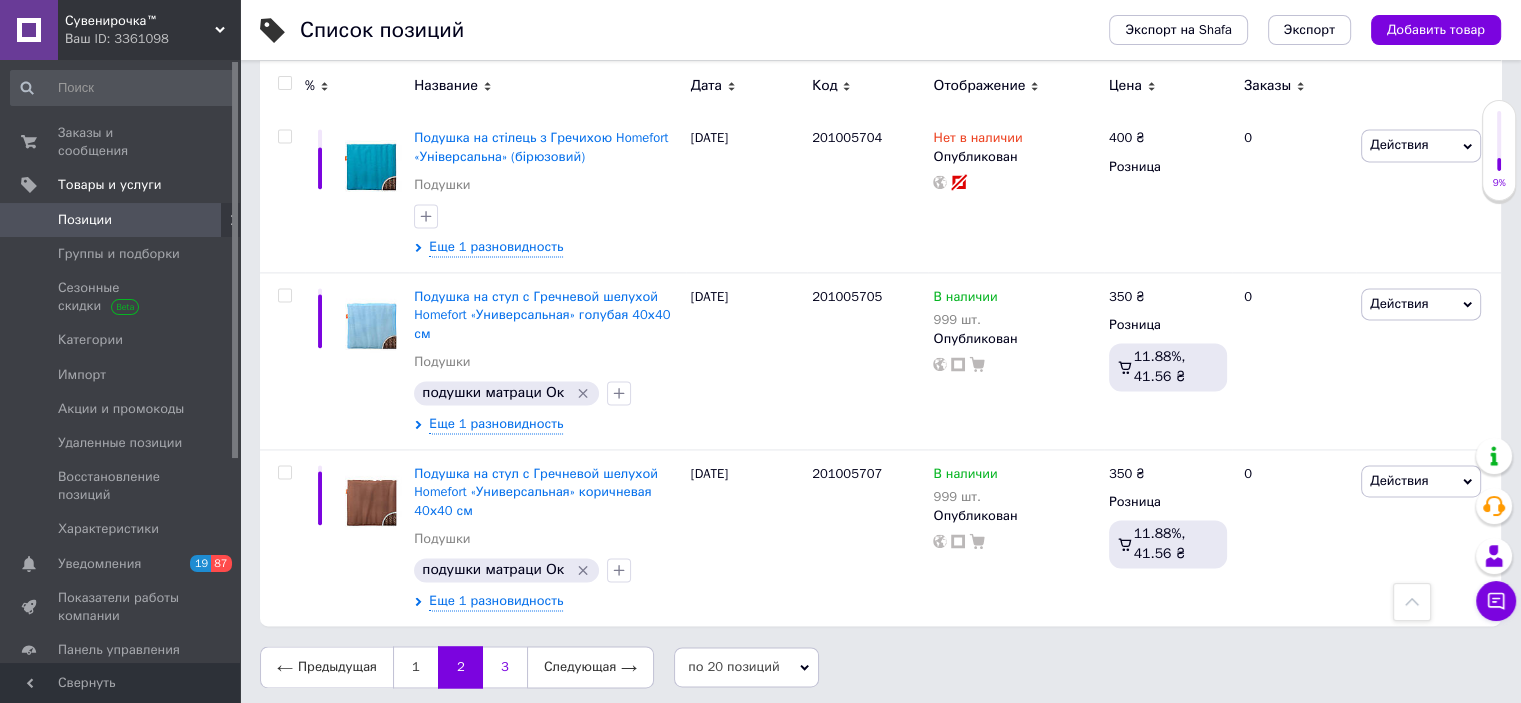 click on "3" at bounding box center [505, 667] 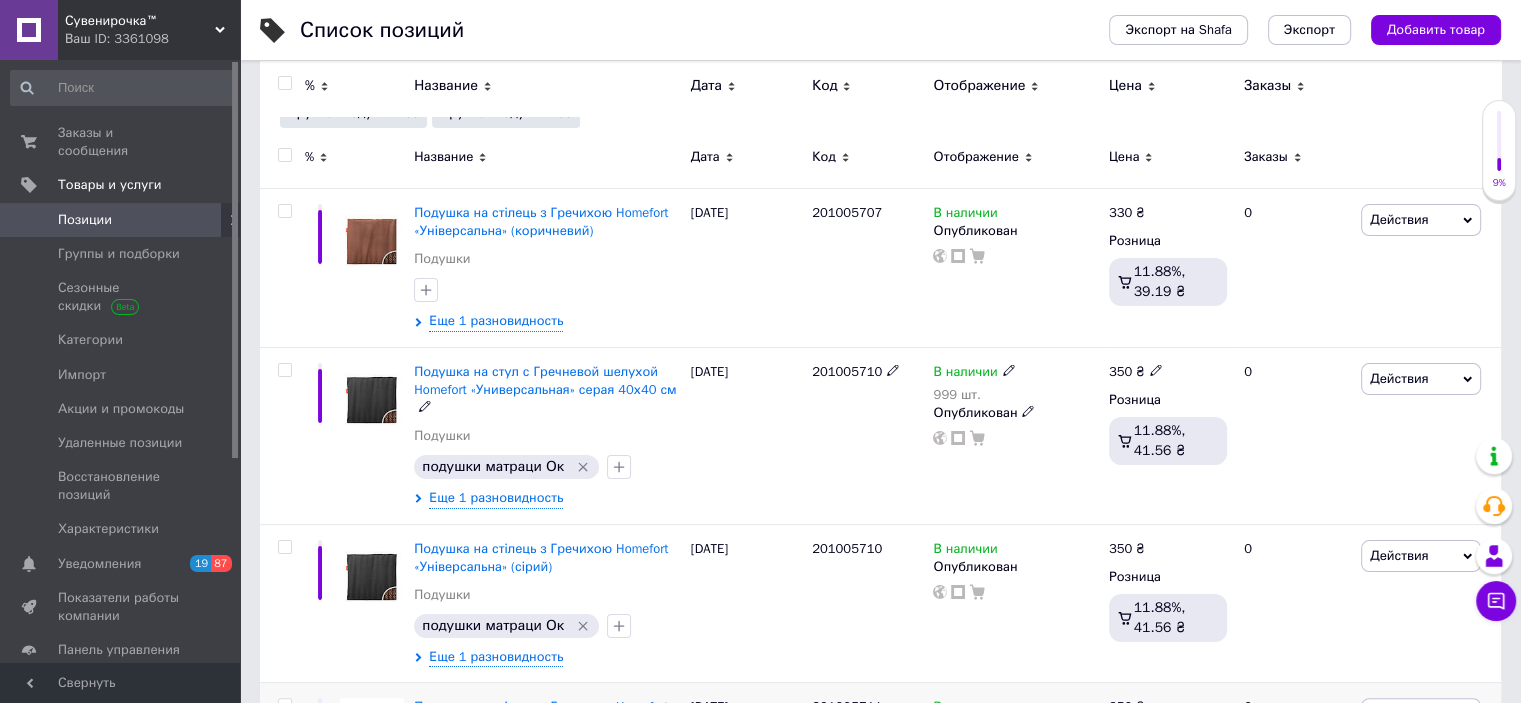 scroll, scrollTop: 178, scrollLeft: 0, axis: vertical 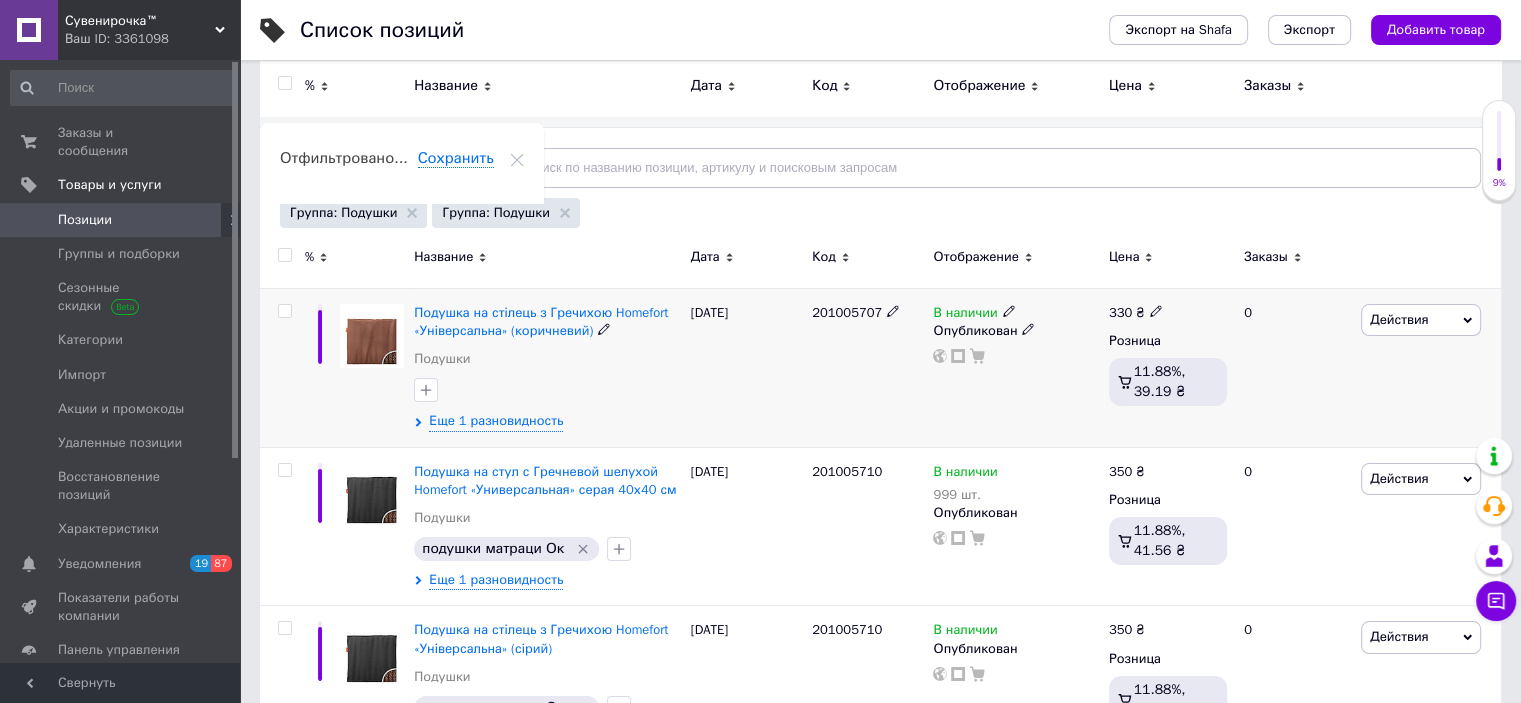 click 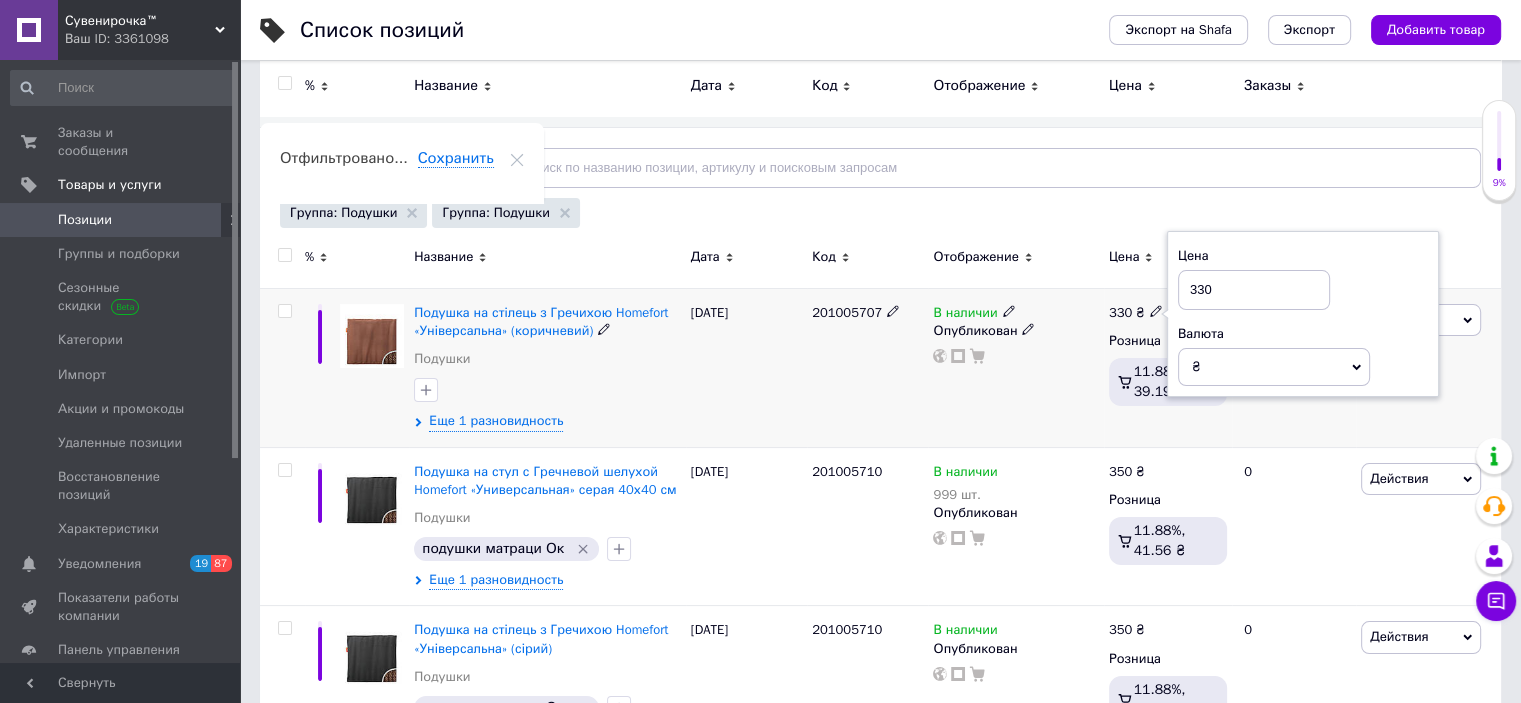 drag, startPoint x: 1212, startPoint y: 287, endPoint x: 1172, endPoint y: 283, distance: 40.1995 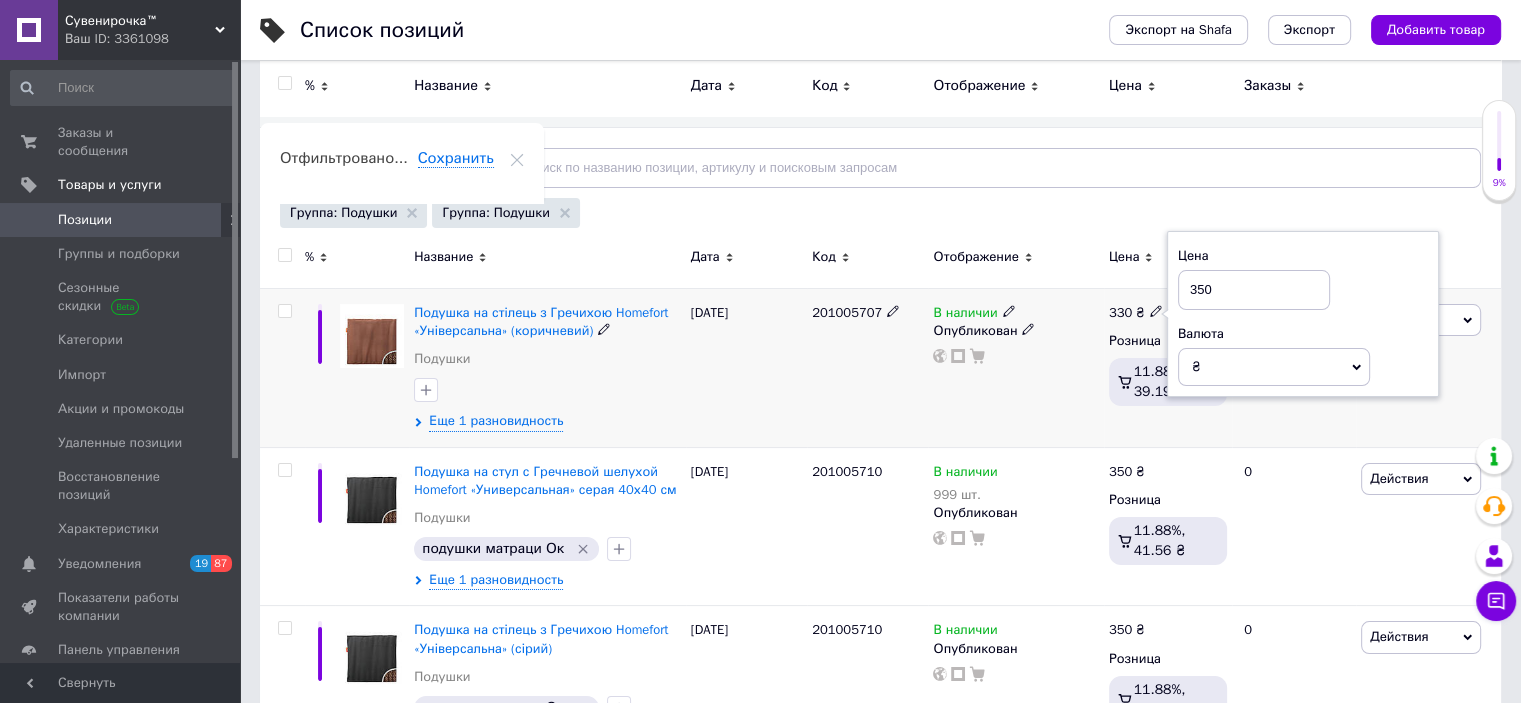 type on "350" 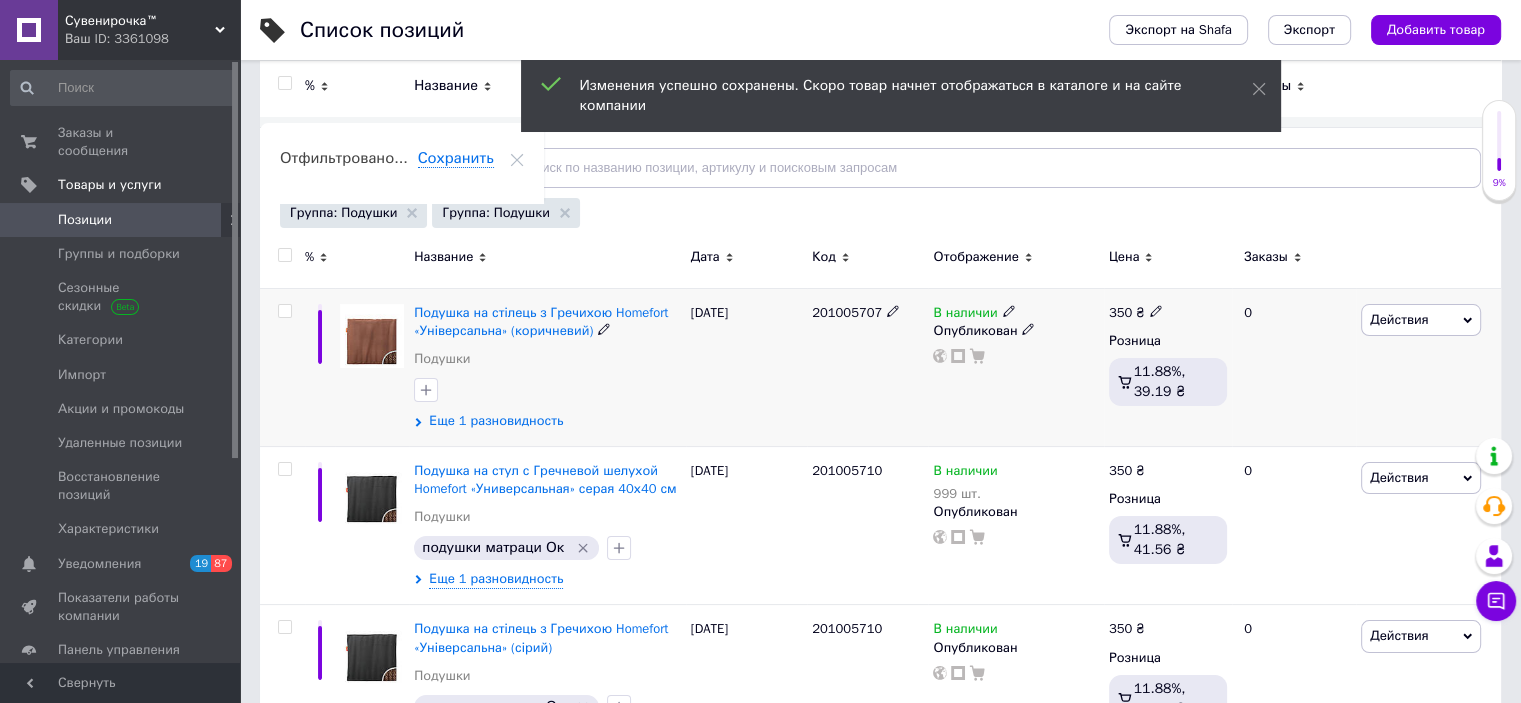 click on "Еще 1 разновидность" at bounding box center (496, 421) 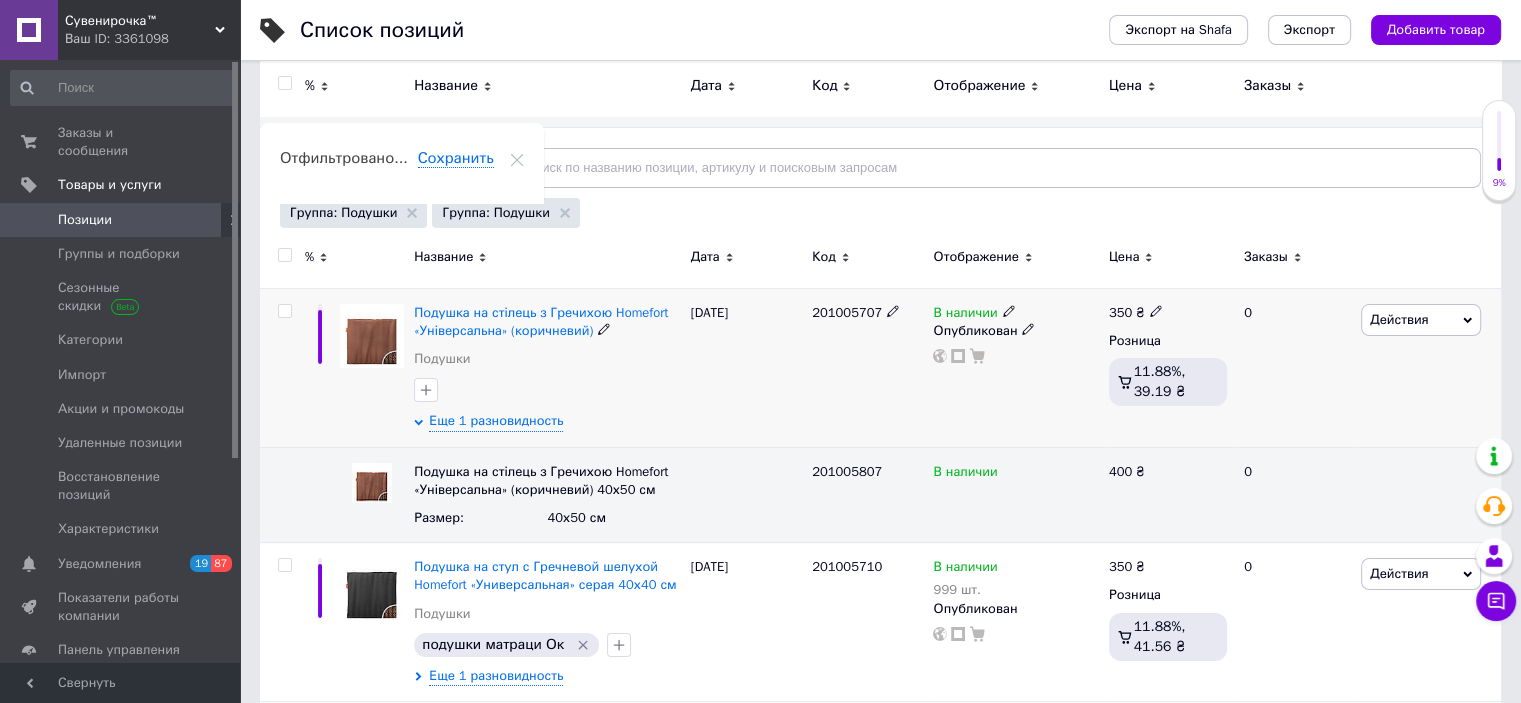 click on "[DATE]" at bounding box center [746, 367] 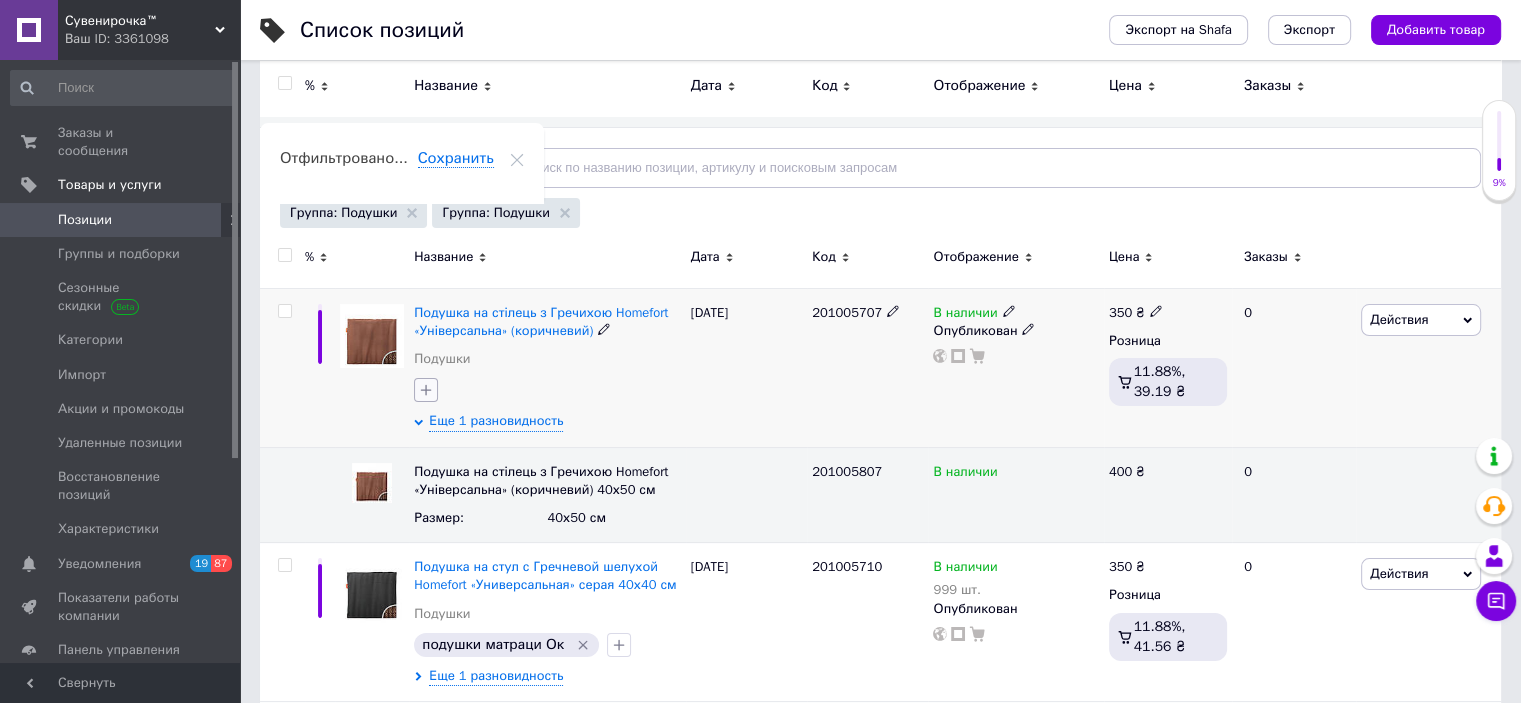 click 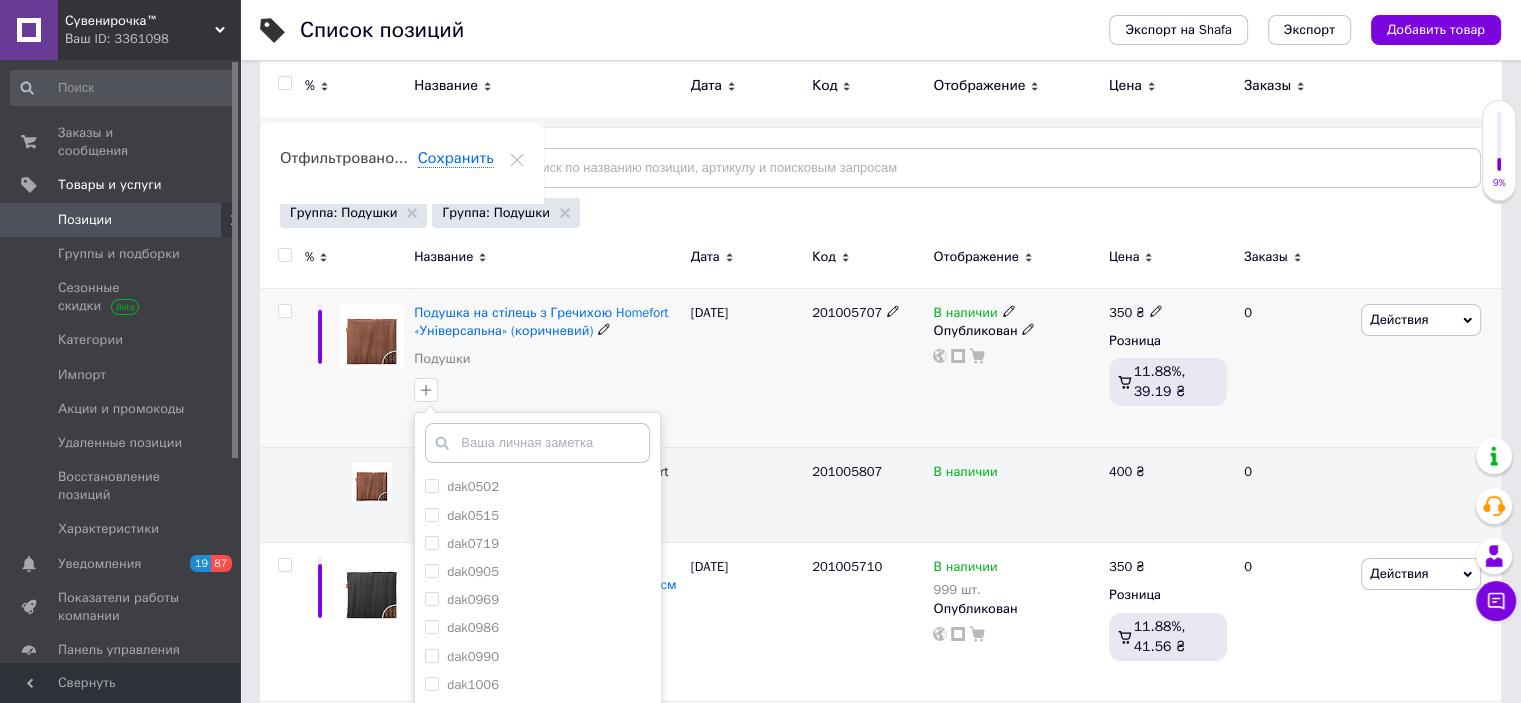 scroll, scrollTop: 292, scrollLeft: 0, axis: vertical 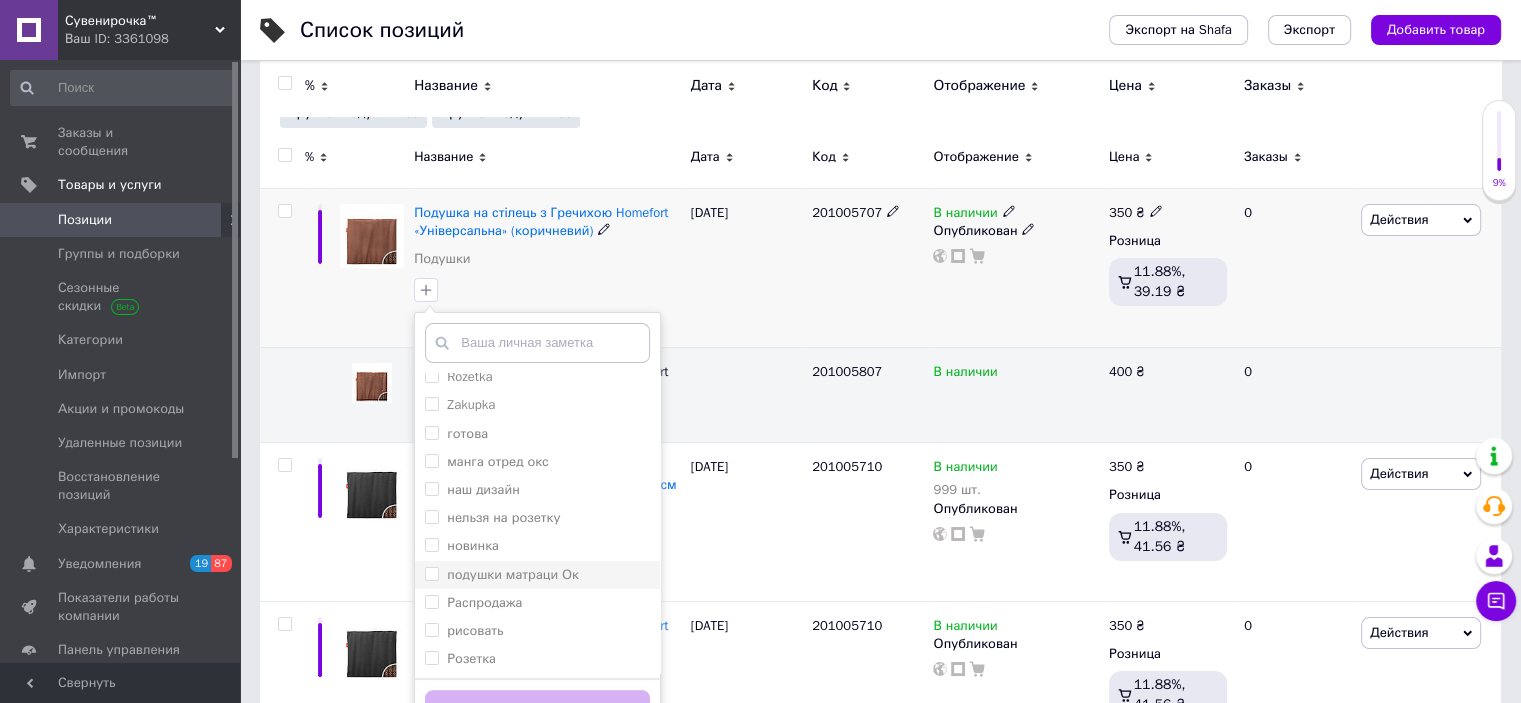 click on "подушки матраци Ок" at bounding box center (431, 573) 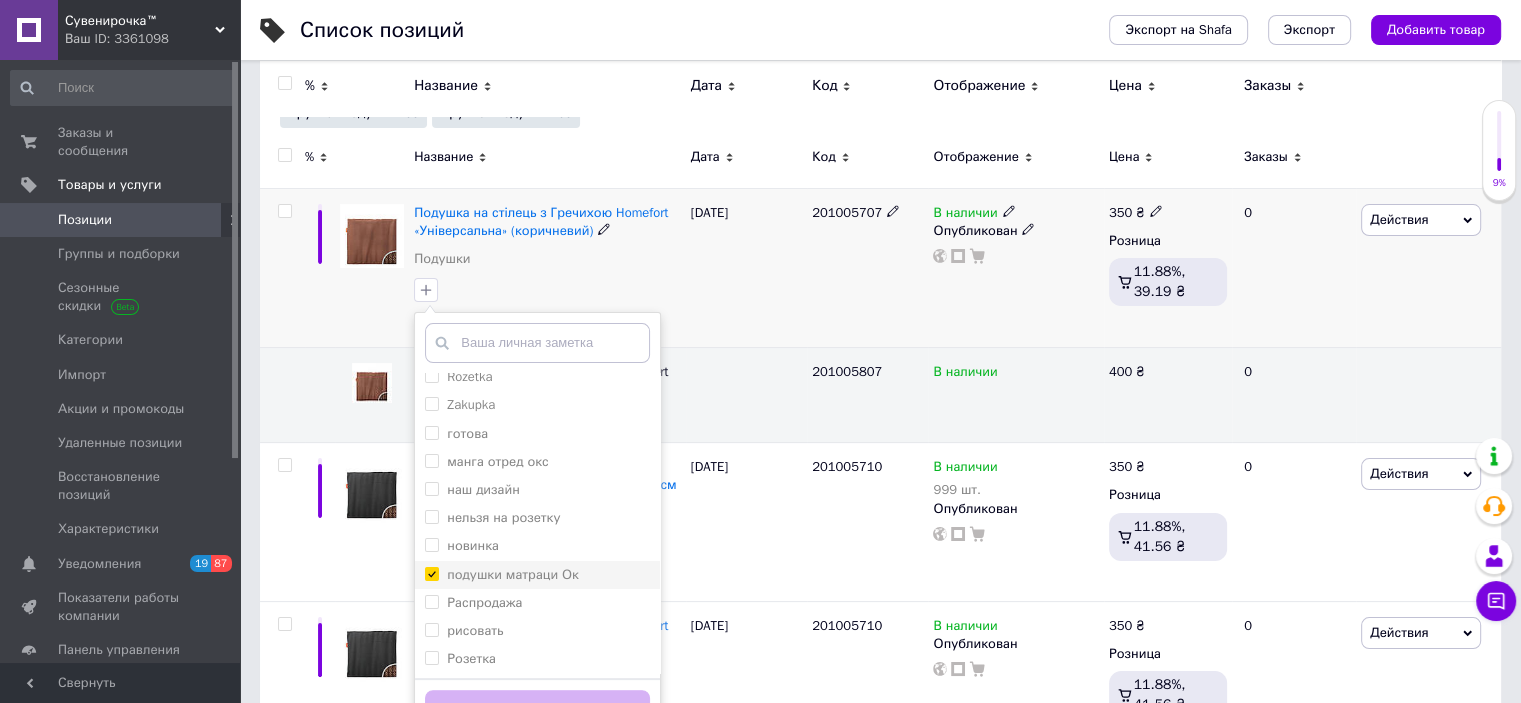 checkbox on "true" 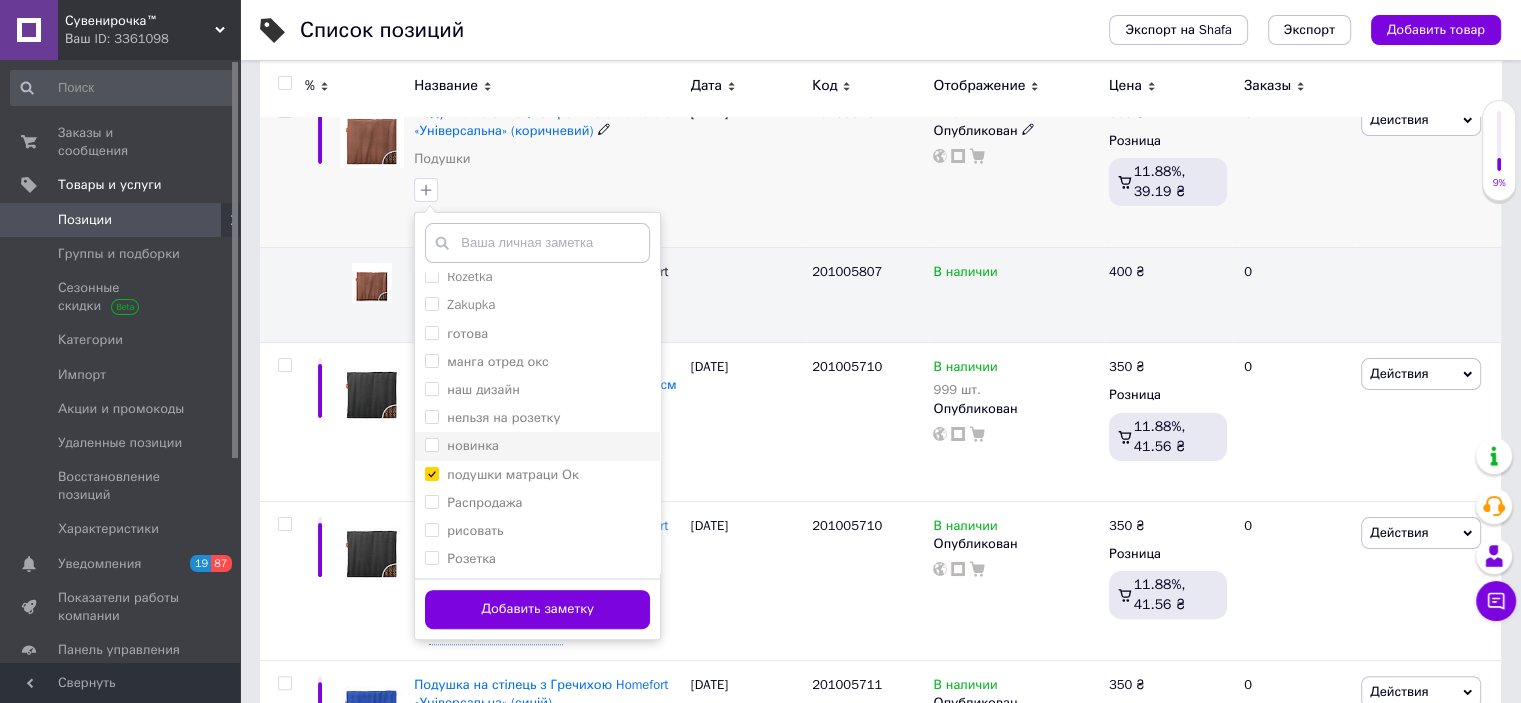 scroll, scrollTop: 573, scrollLeft: 0, axis: vertical 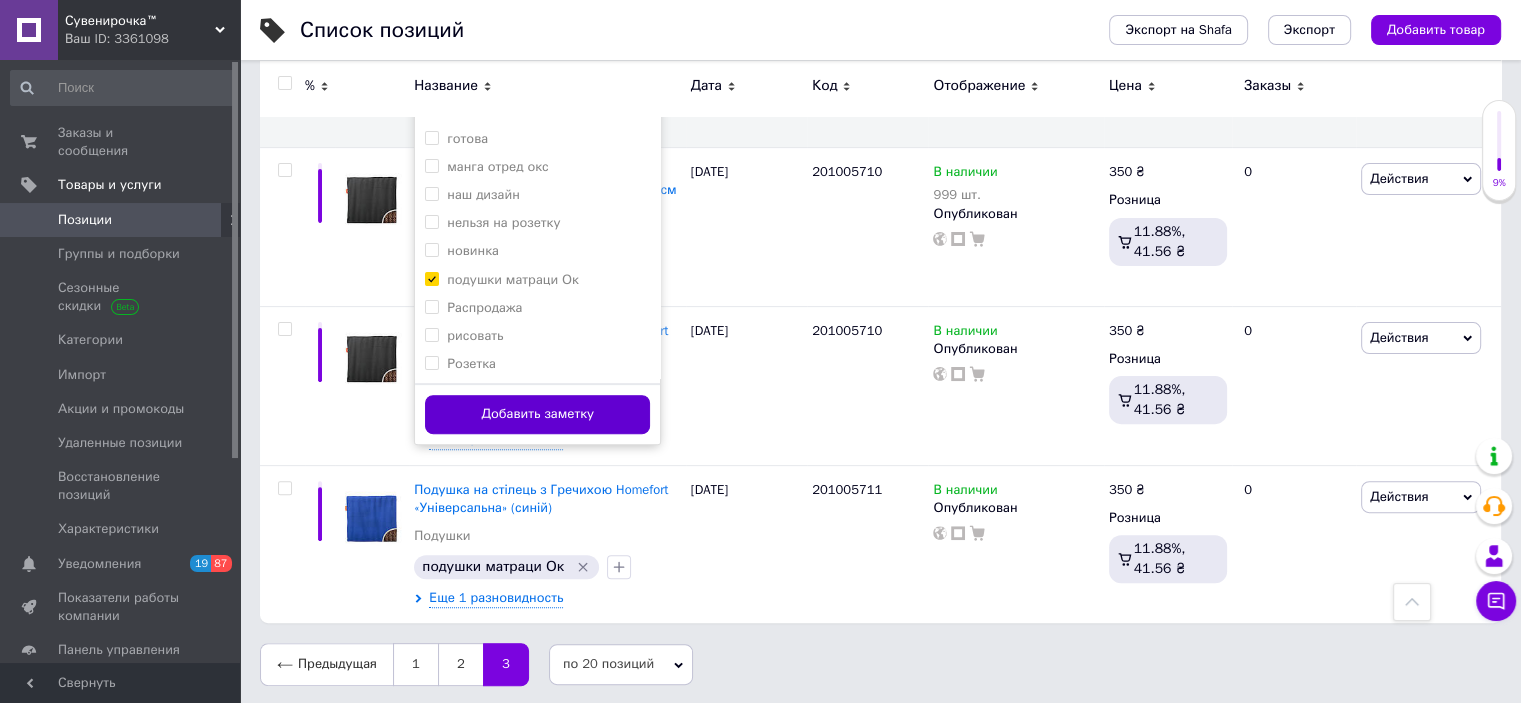 click on "Добавить заметку" at bounding box center [537, 414] 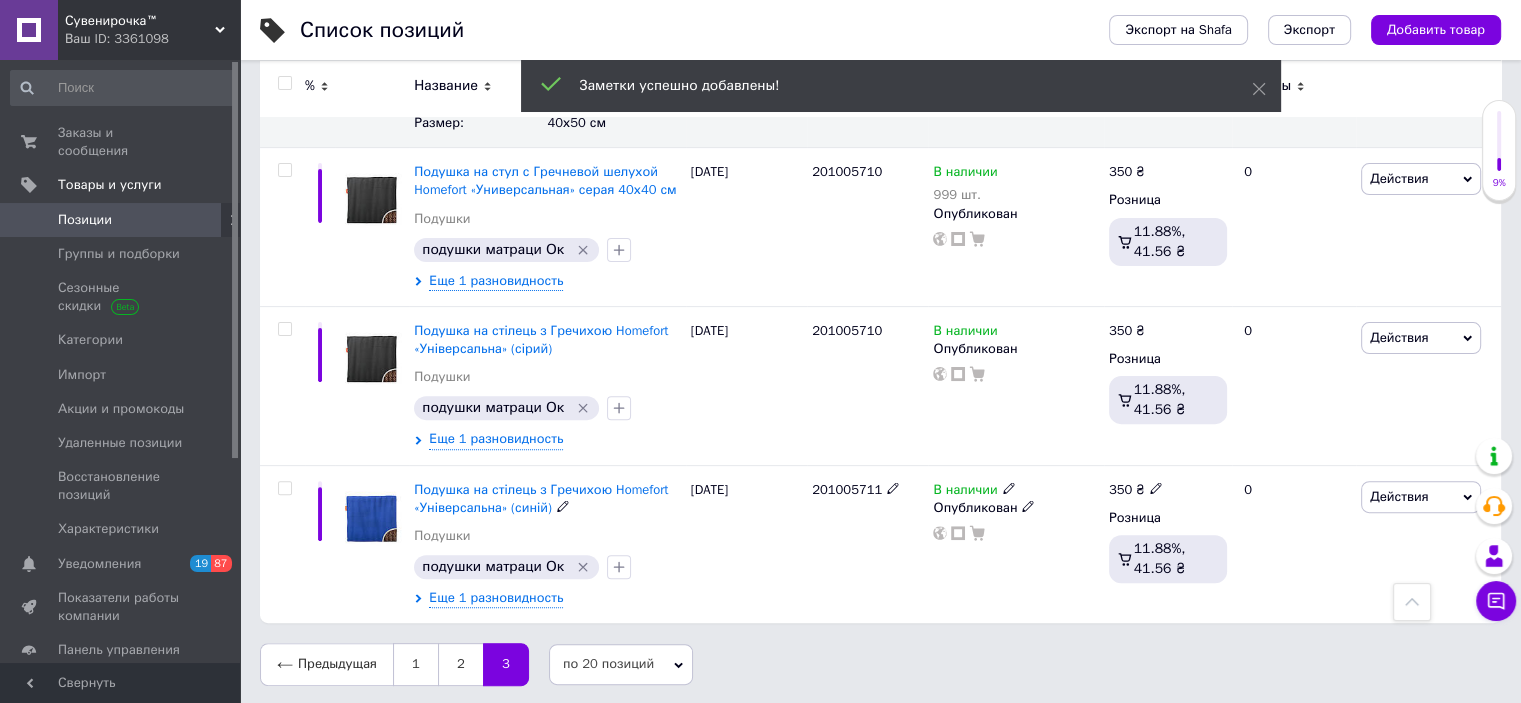 scroll, scrollTop: 173, scrollLeft: 0, axis: vertical 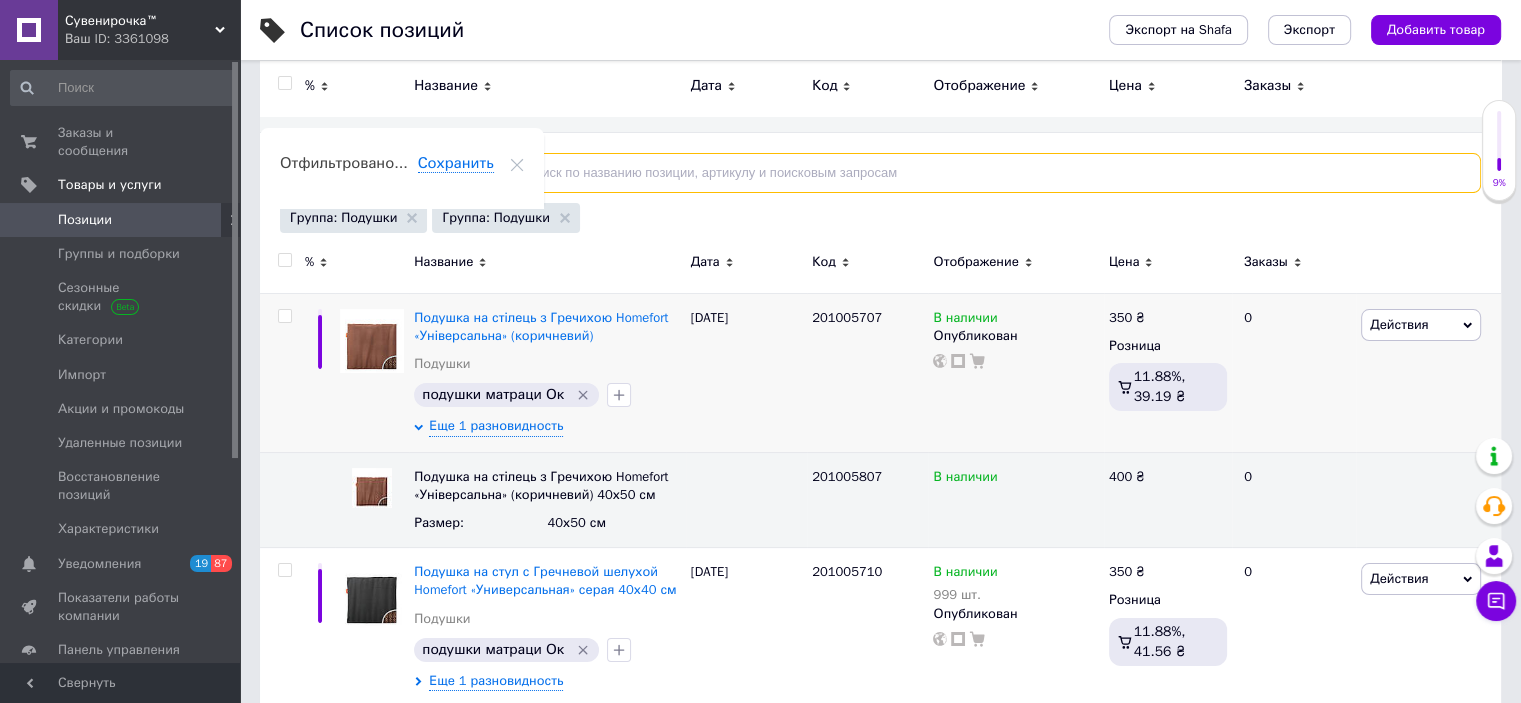 click at bounding box center [985, 173] 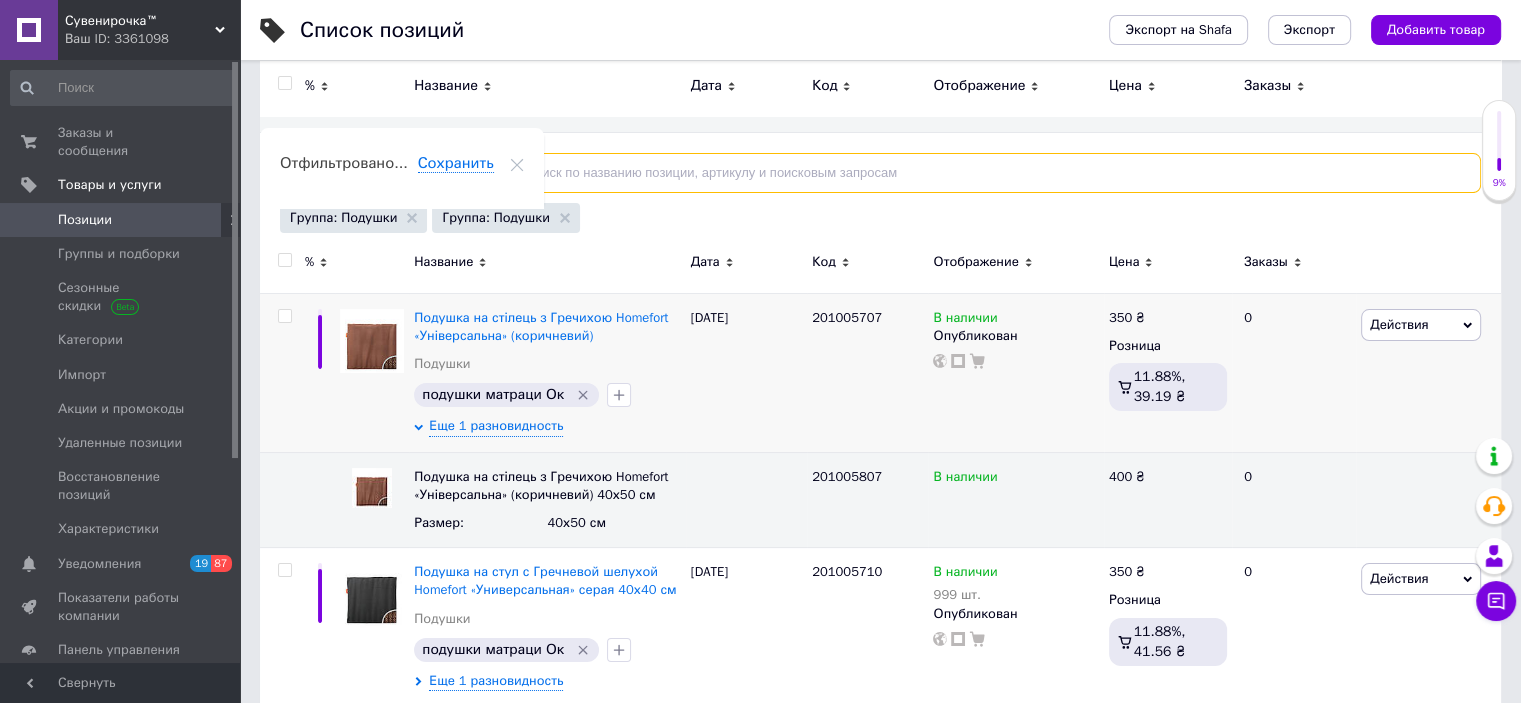 paste on "2010060" 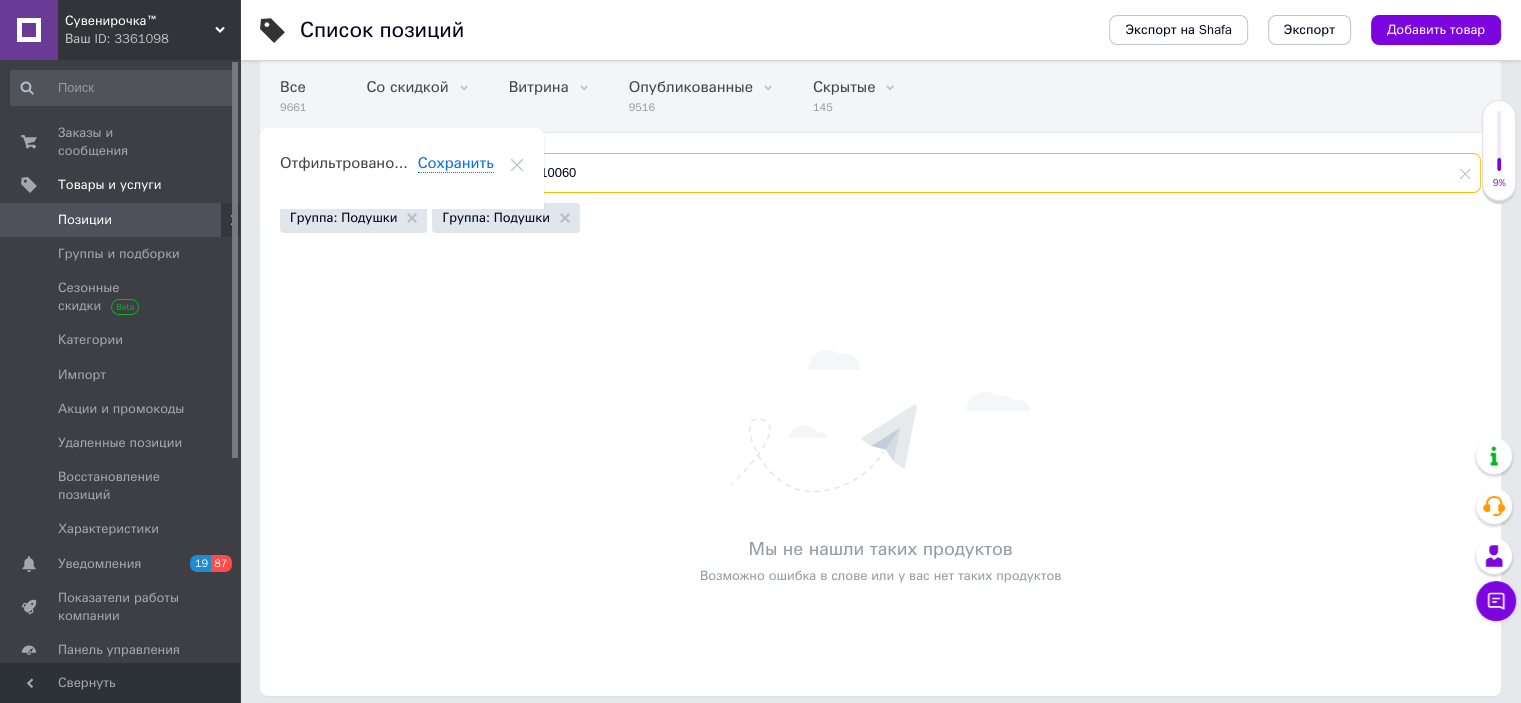 type on "2010060" 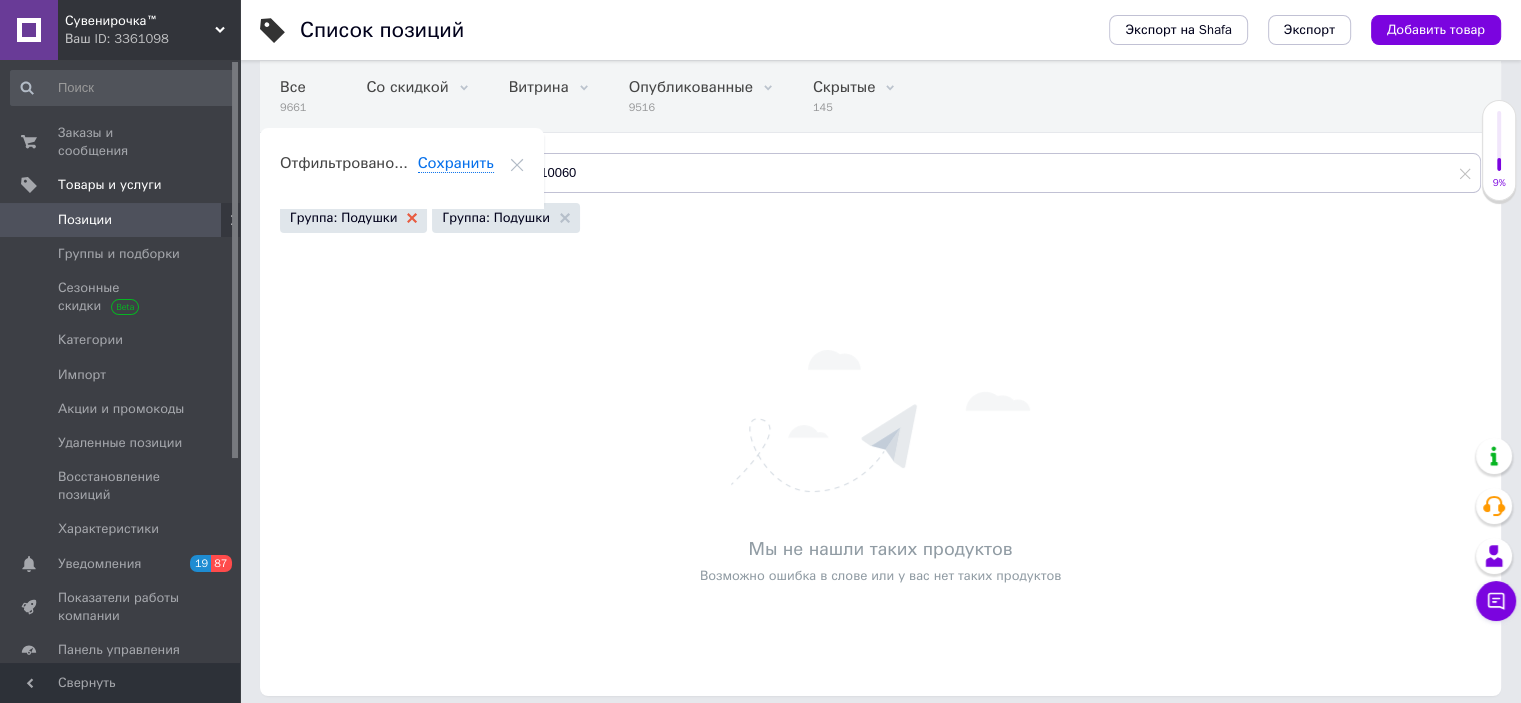 click 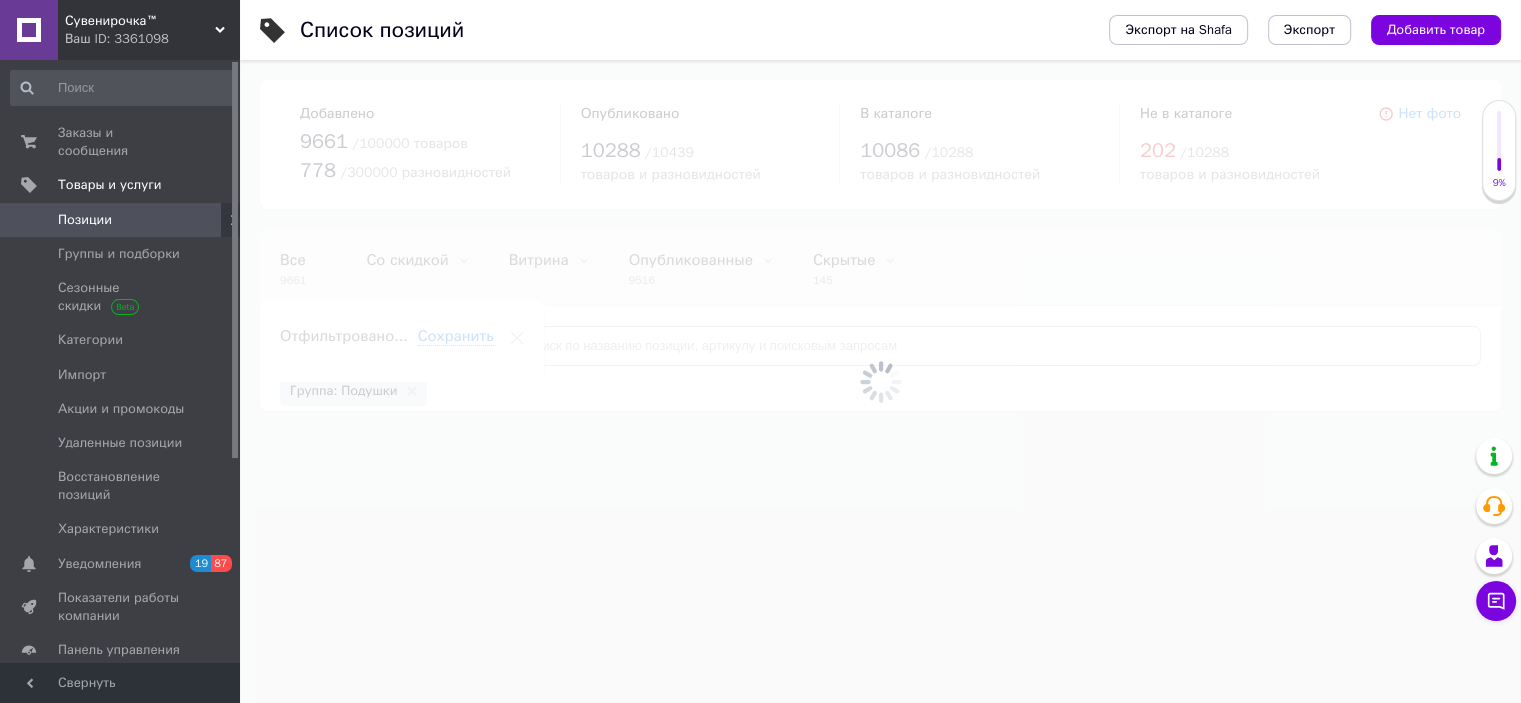 scroll, scrollTop: 0, scrollLeft: 0, axis: both 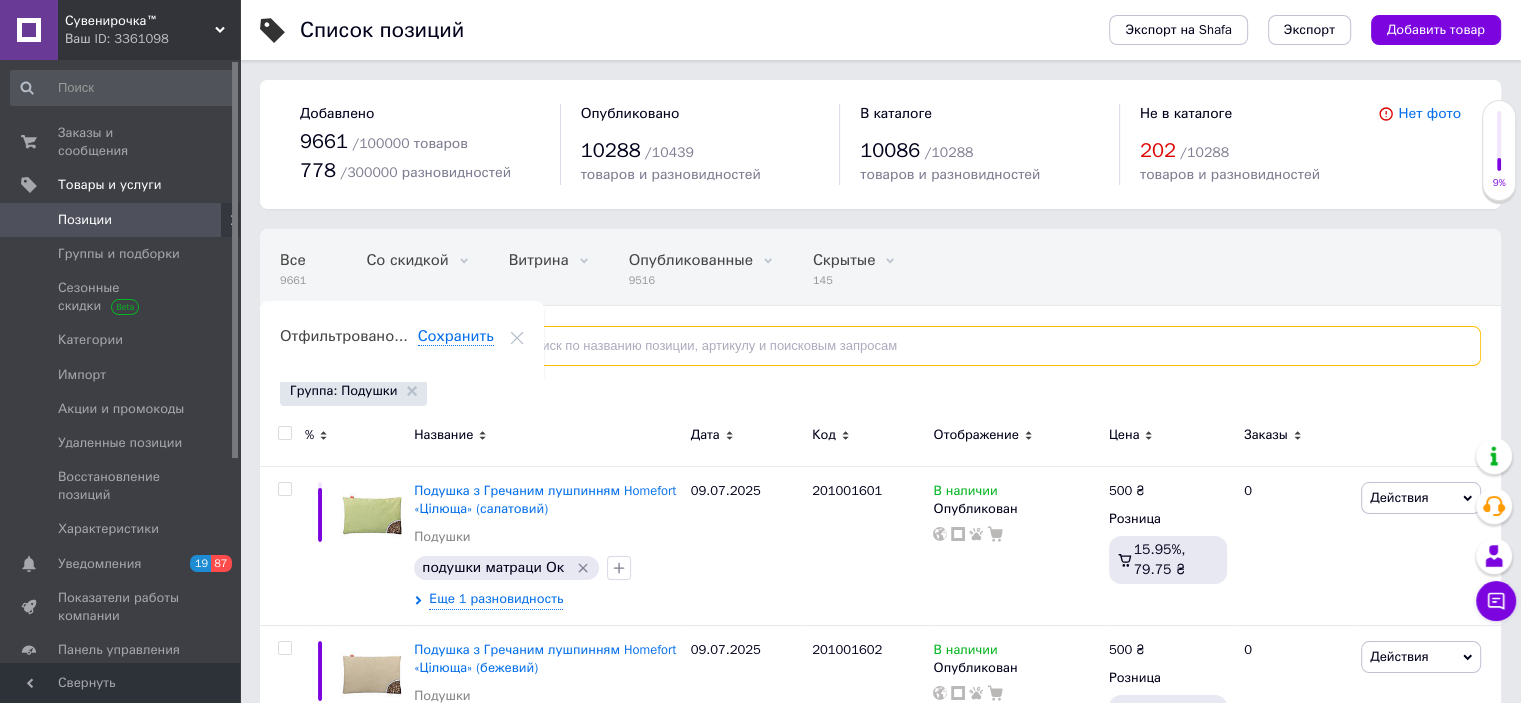 click at bounding box center (985, 346) 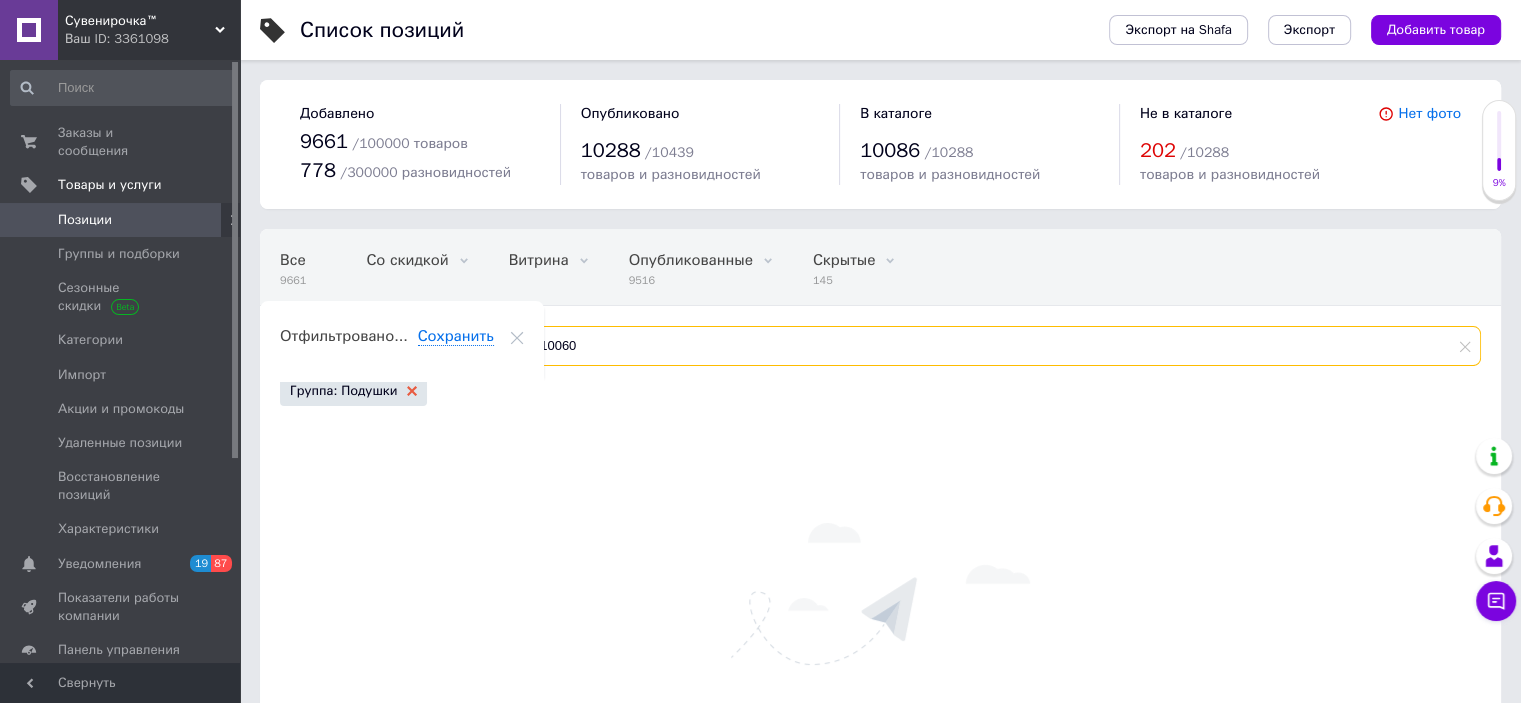 type on "2010060" 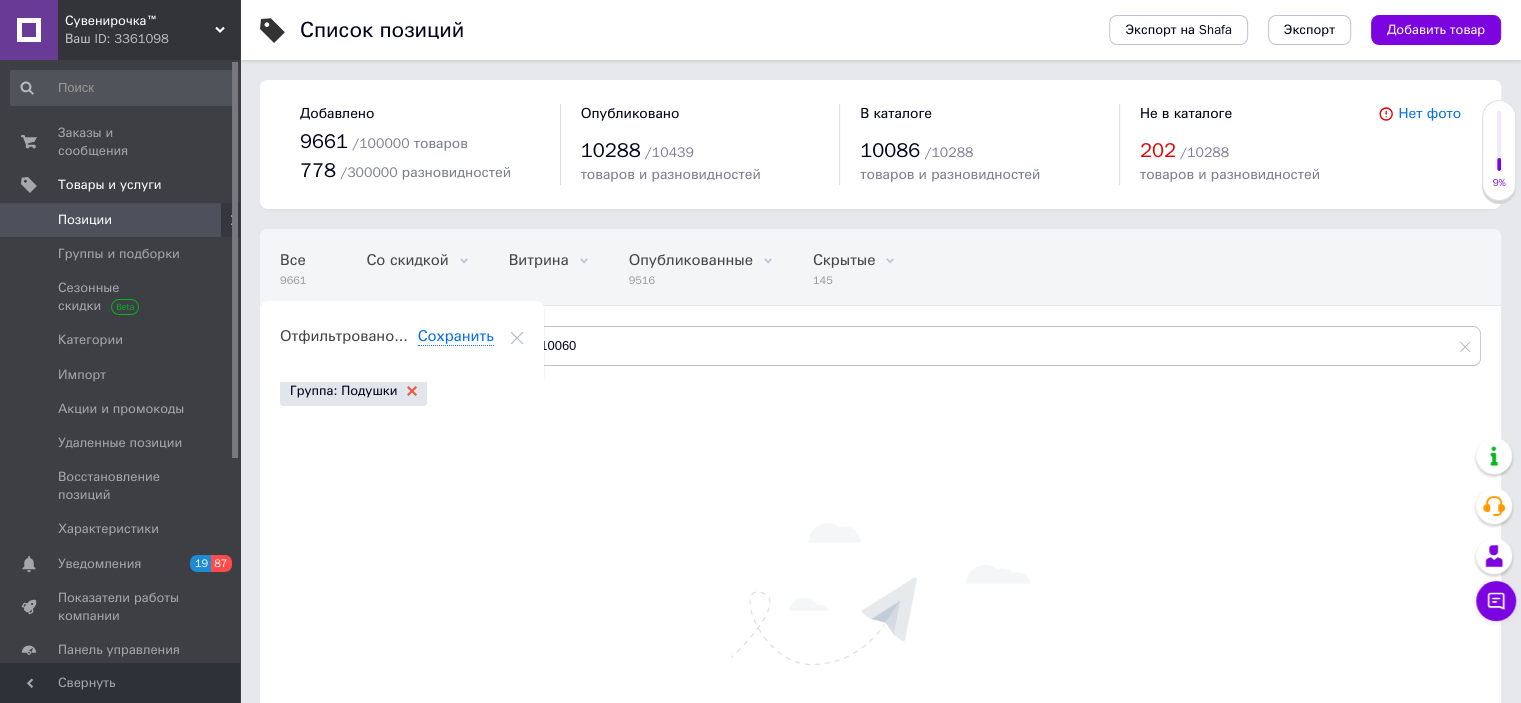 click 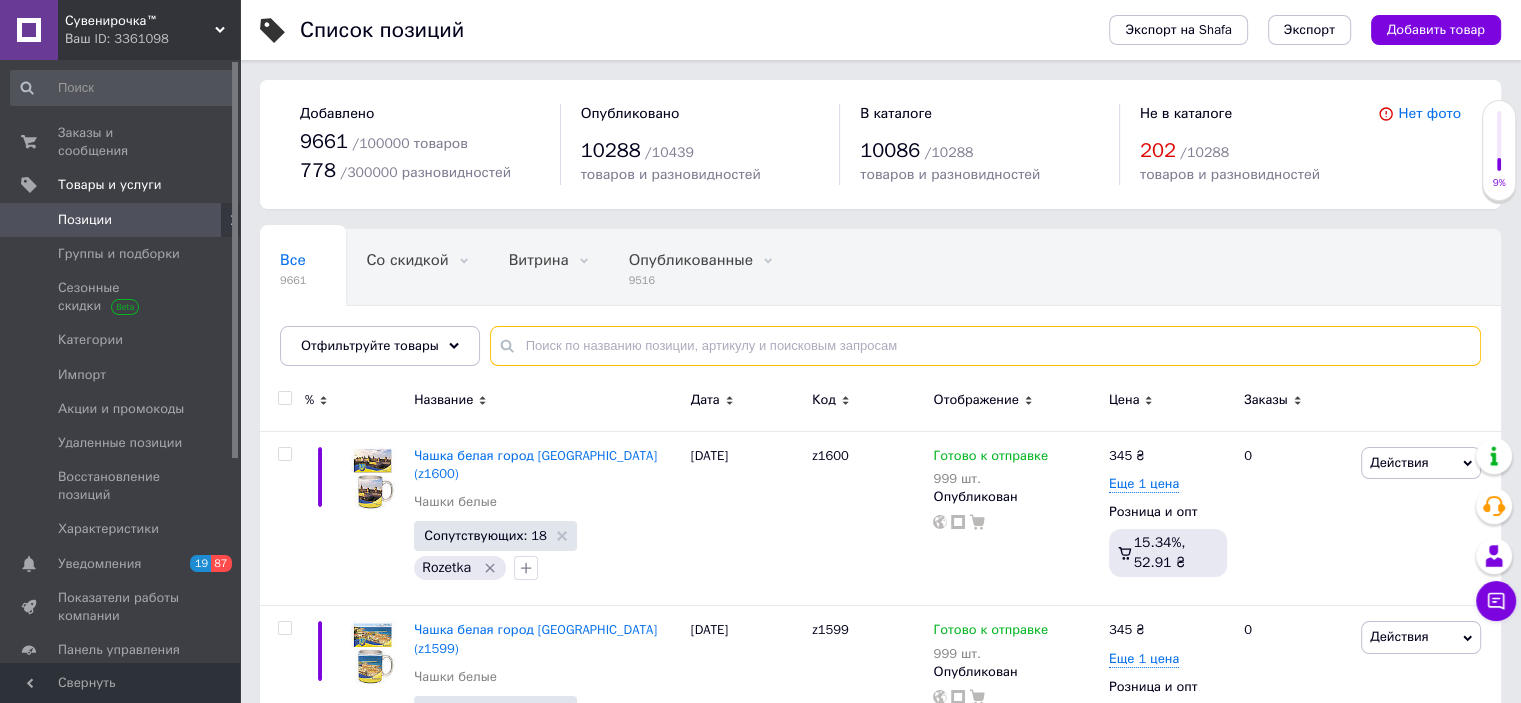 click at bounding box center [985, 346] 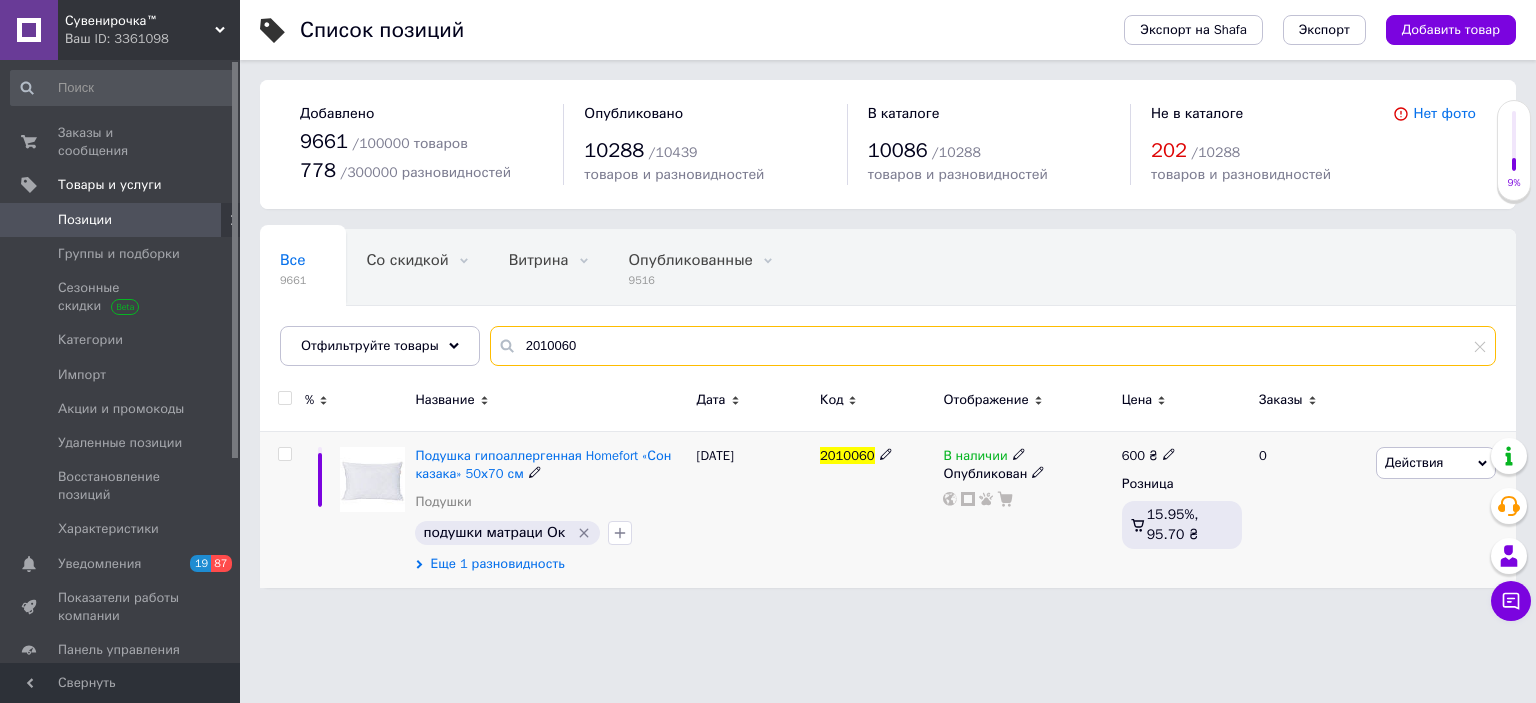 type on "2010060" 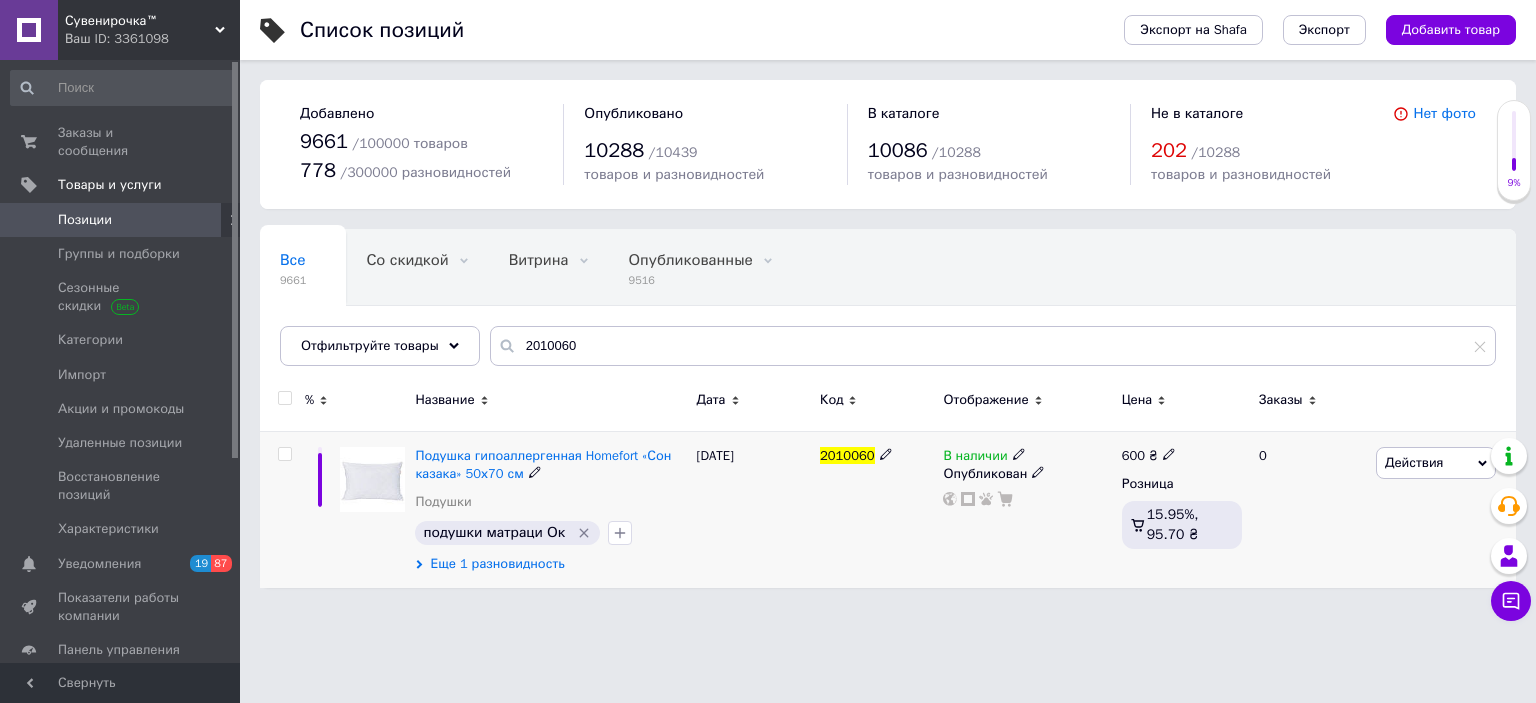 click on "Еще 1 разновидность" at bounding box center (497, 564) 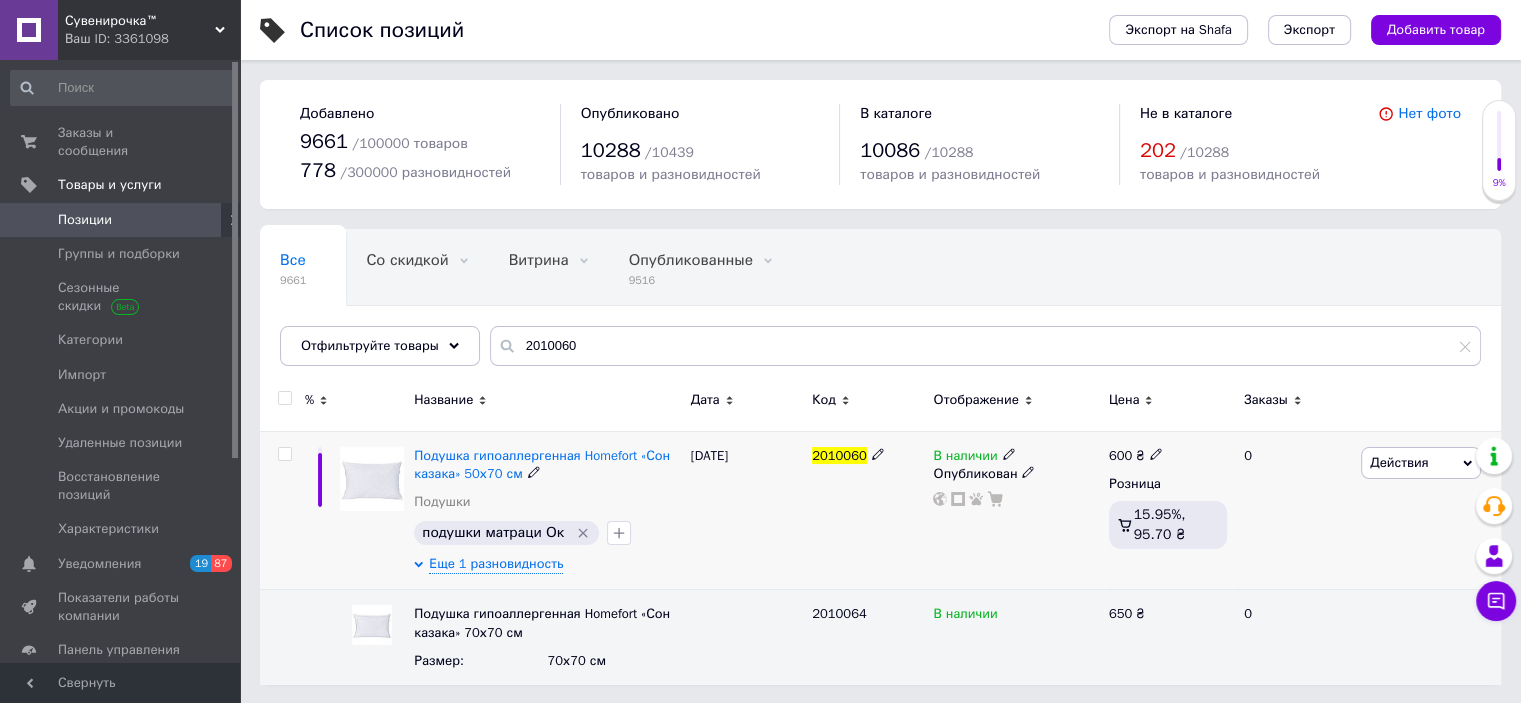 scroll, scrollTop: 0, scrollLeft: 0, axis: both 